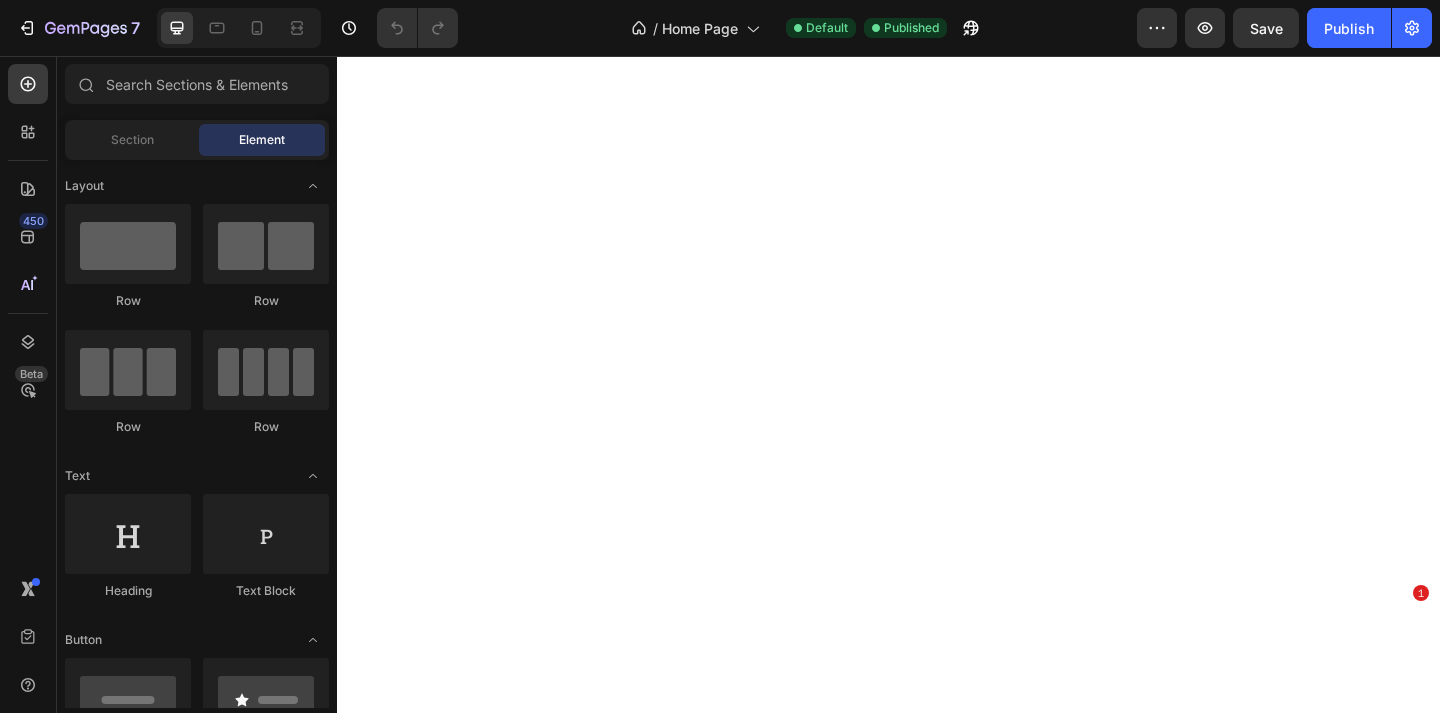 scroll, scrollTop: 0, scrollLeft: 0, axis: both 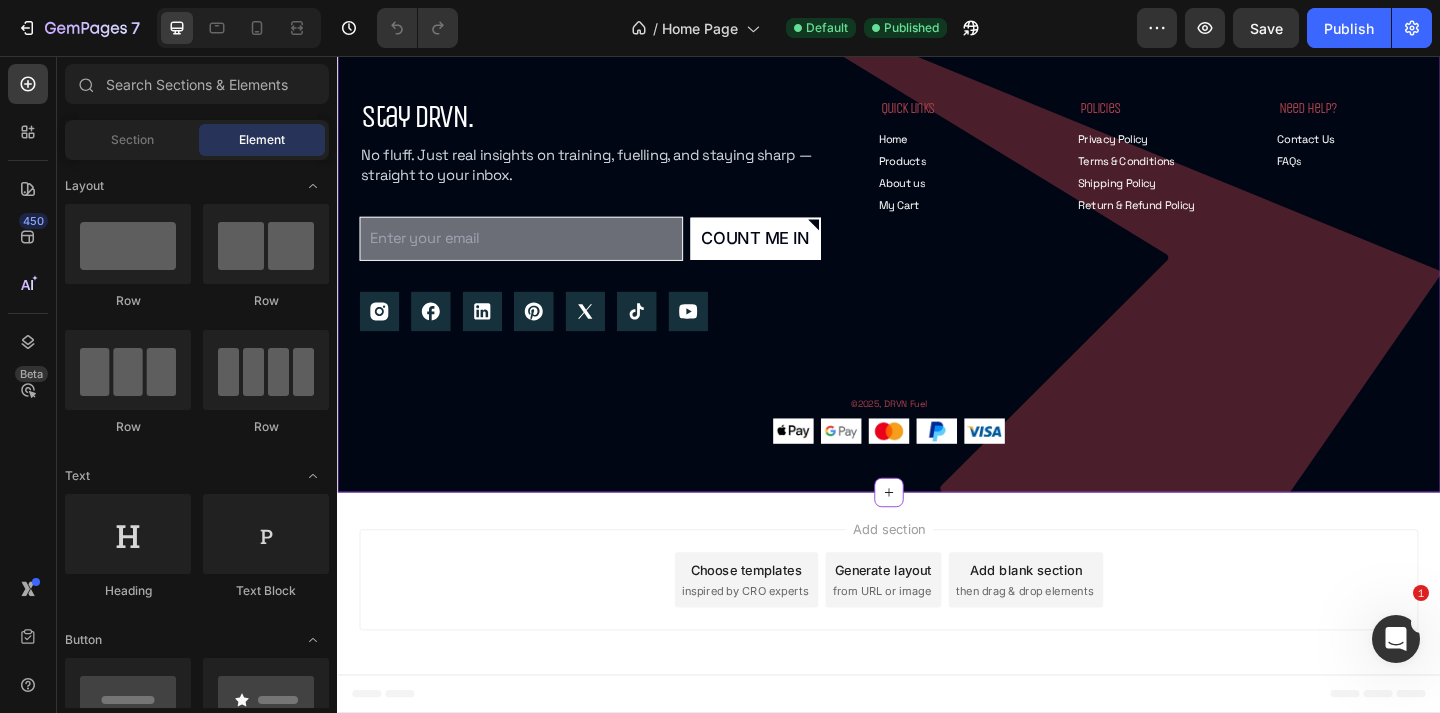 click on "Terms & Conditions" at bounding box center (1195, 171) 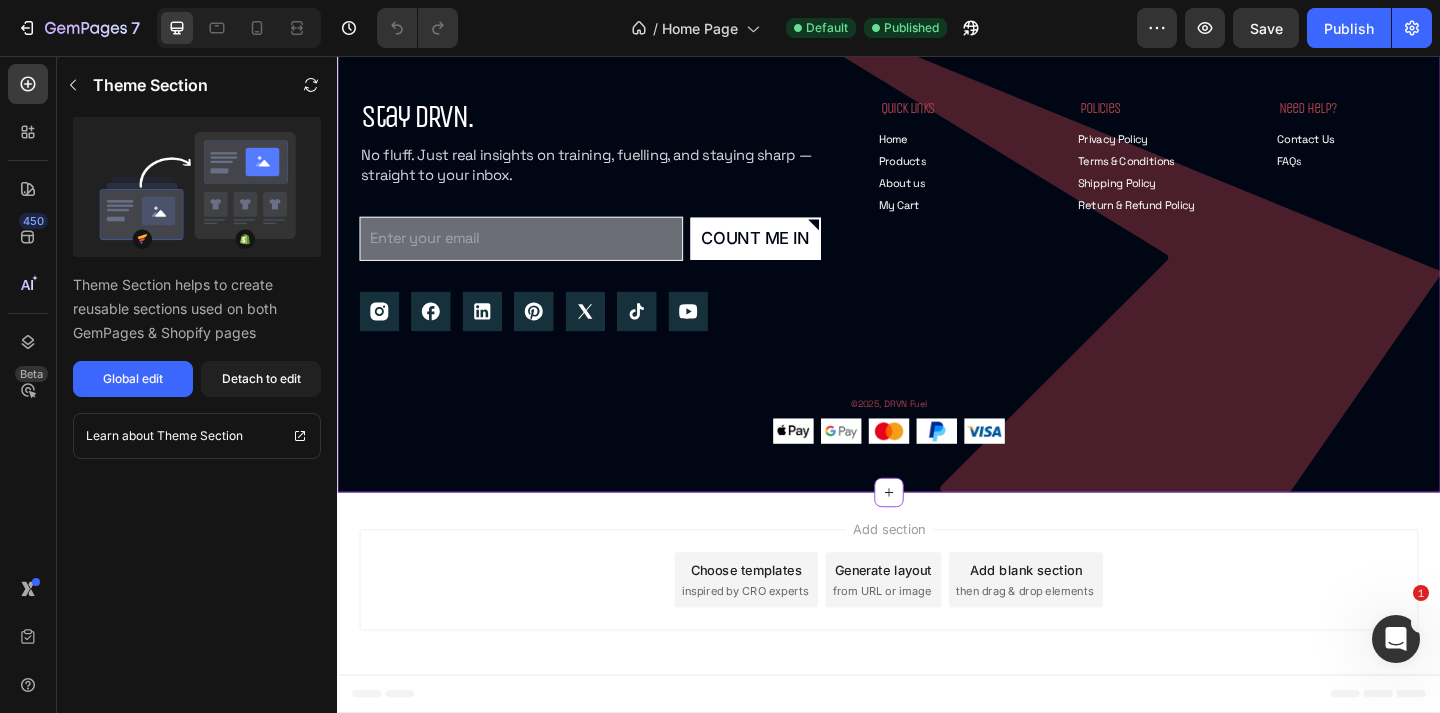 click on "Shipping Policy" at bounding box center [1185, 195] 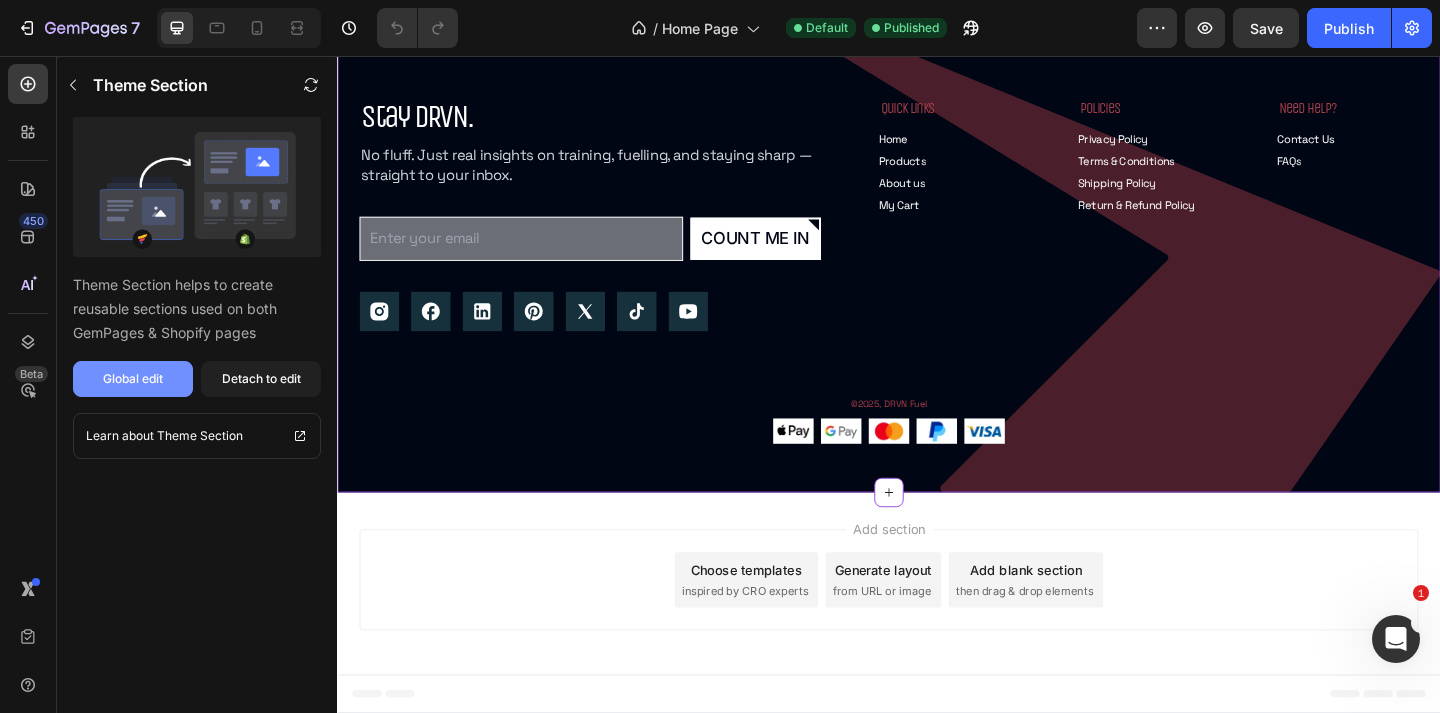 click on "Global edit" at bounding box center (133, 379) 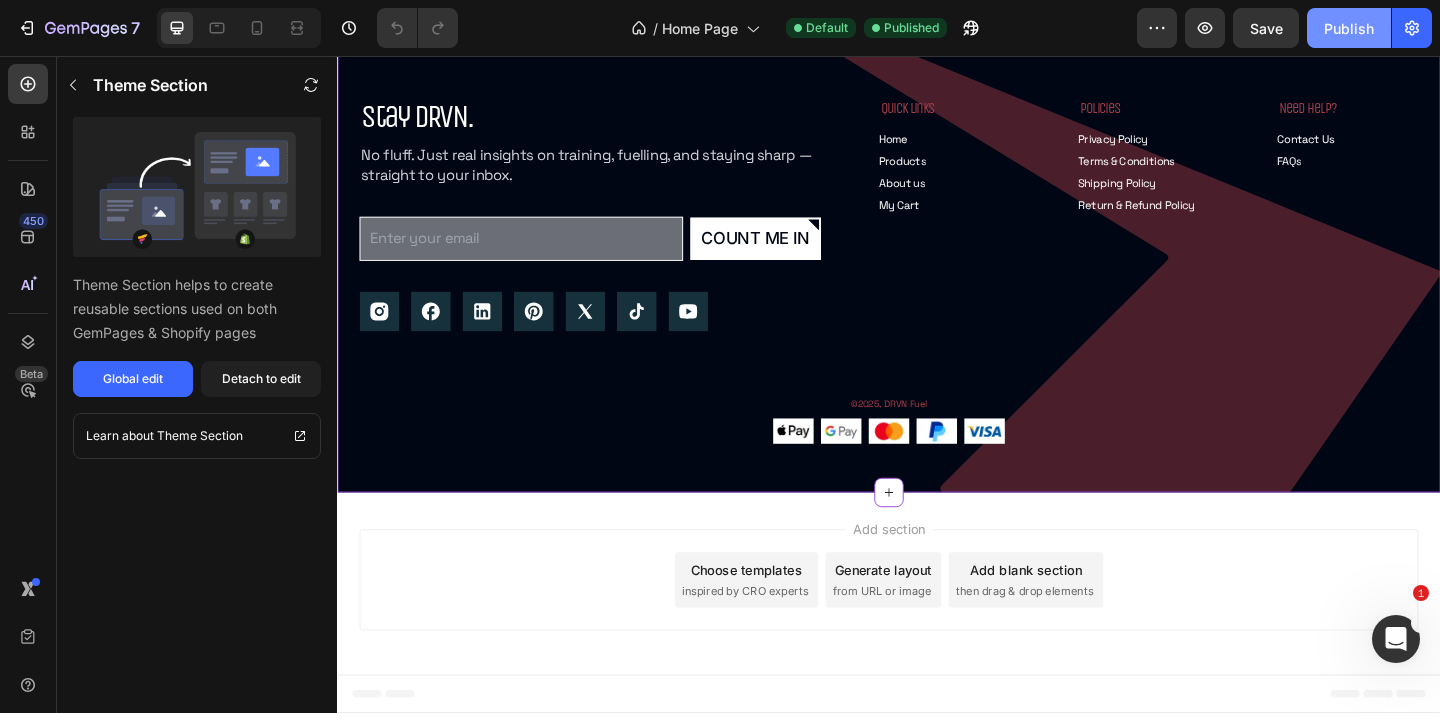 click on "Publish" 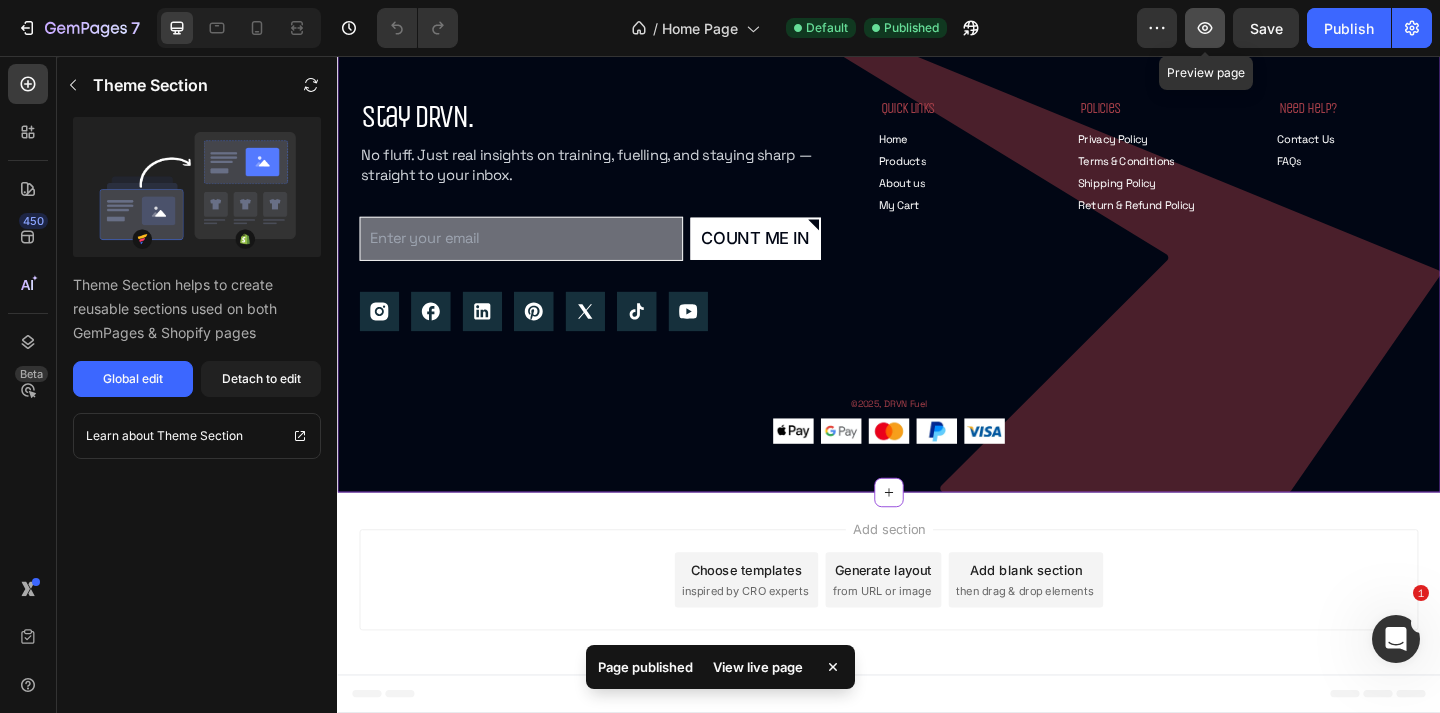 click 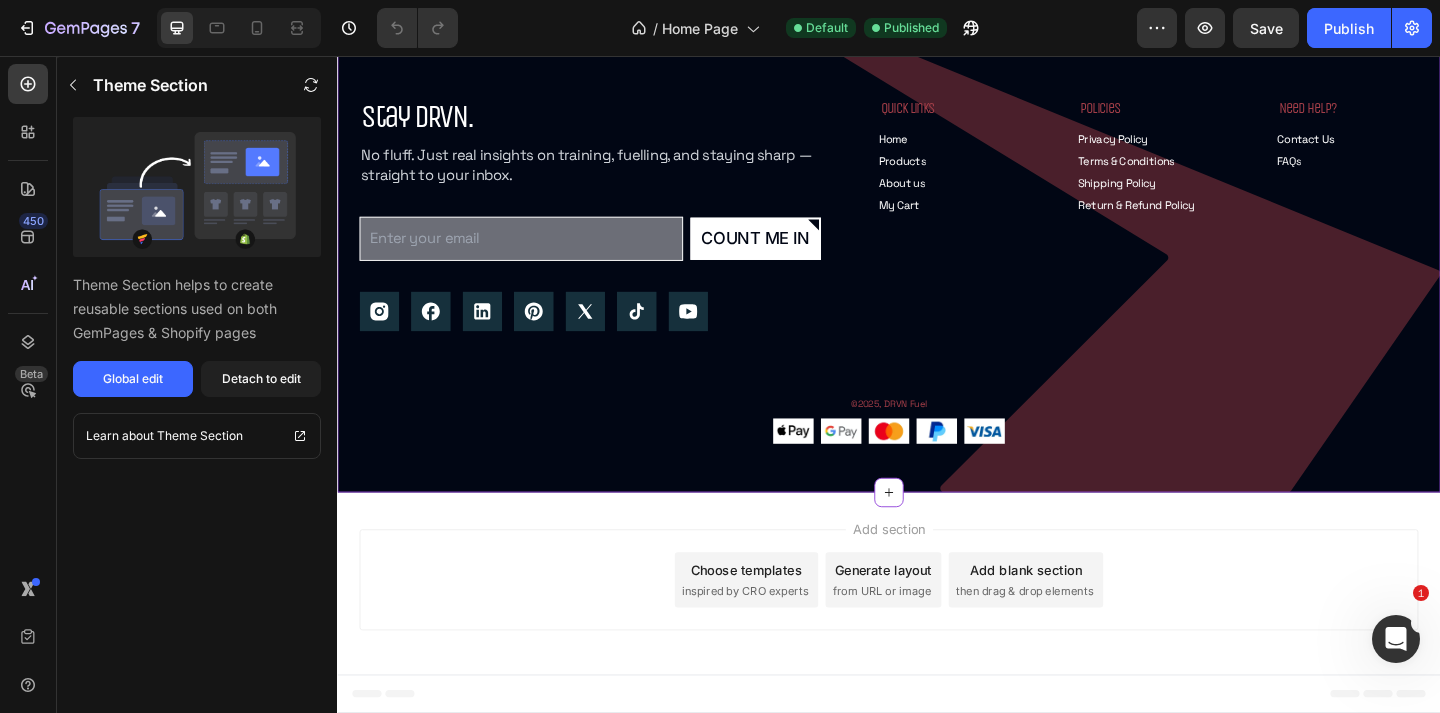 scroll, scrollTop: 5290, scrollLeft: 0, axis: vertical 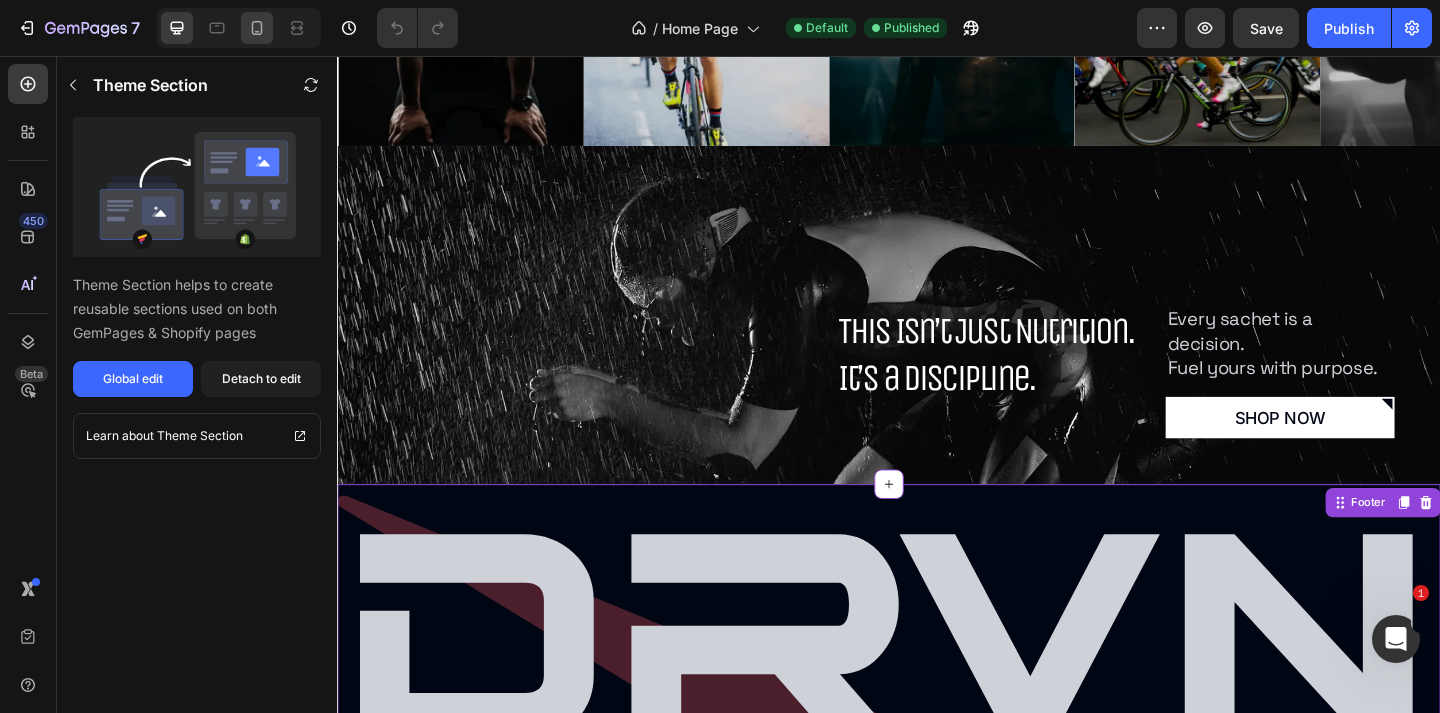 click 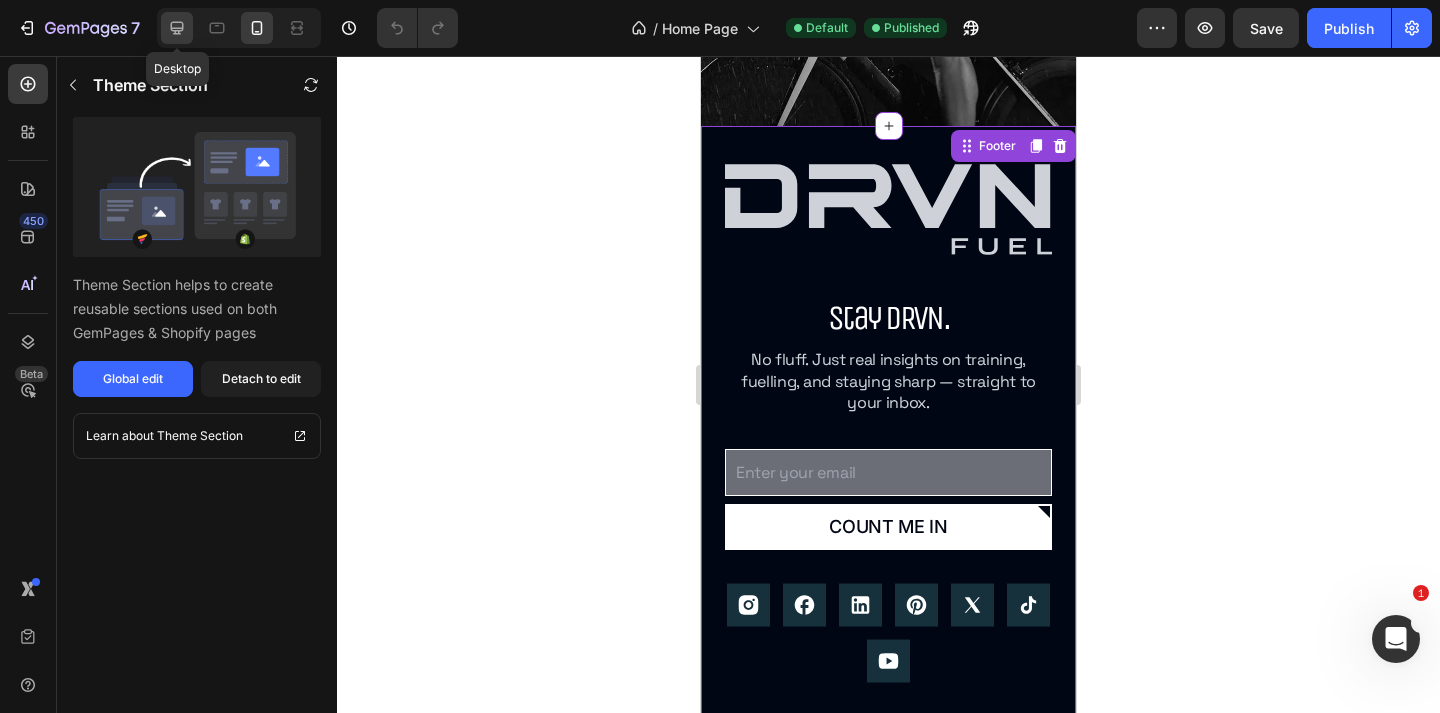 click 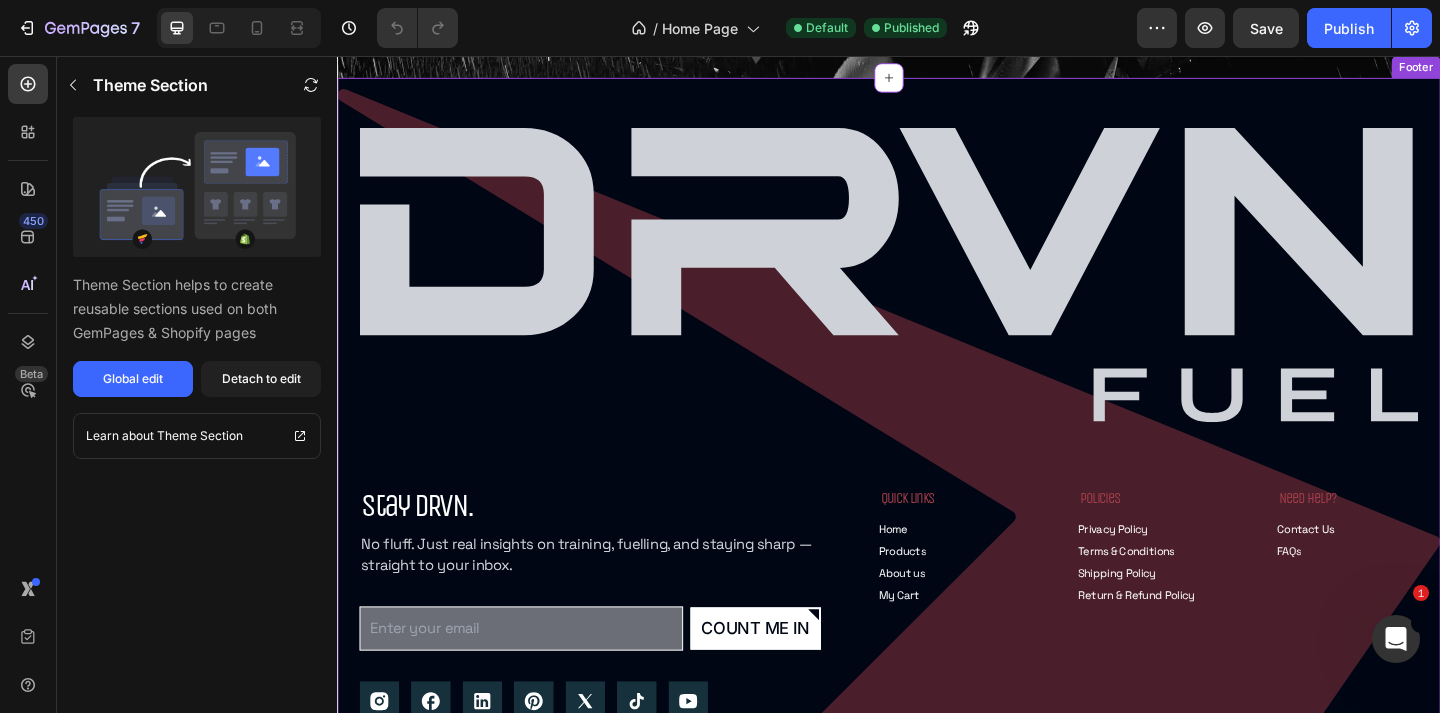 scroll, scrollTop: 5769, scrollLeft: 0, axis: vertical 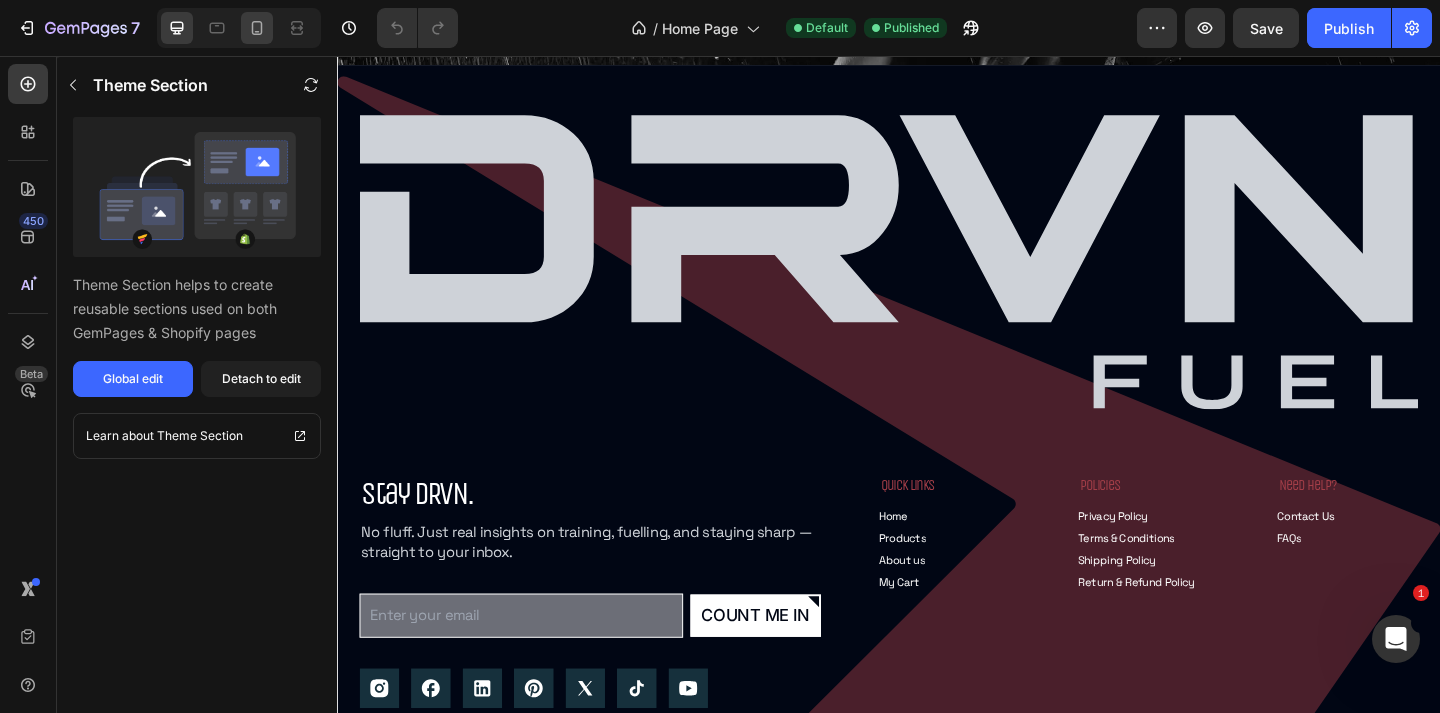 click 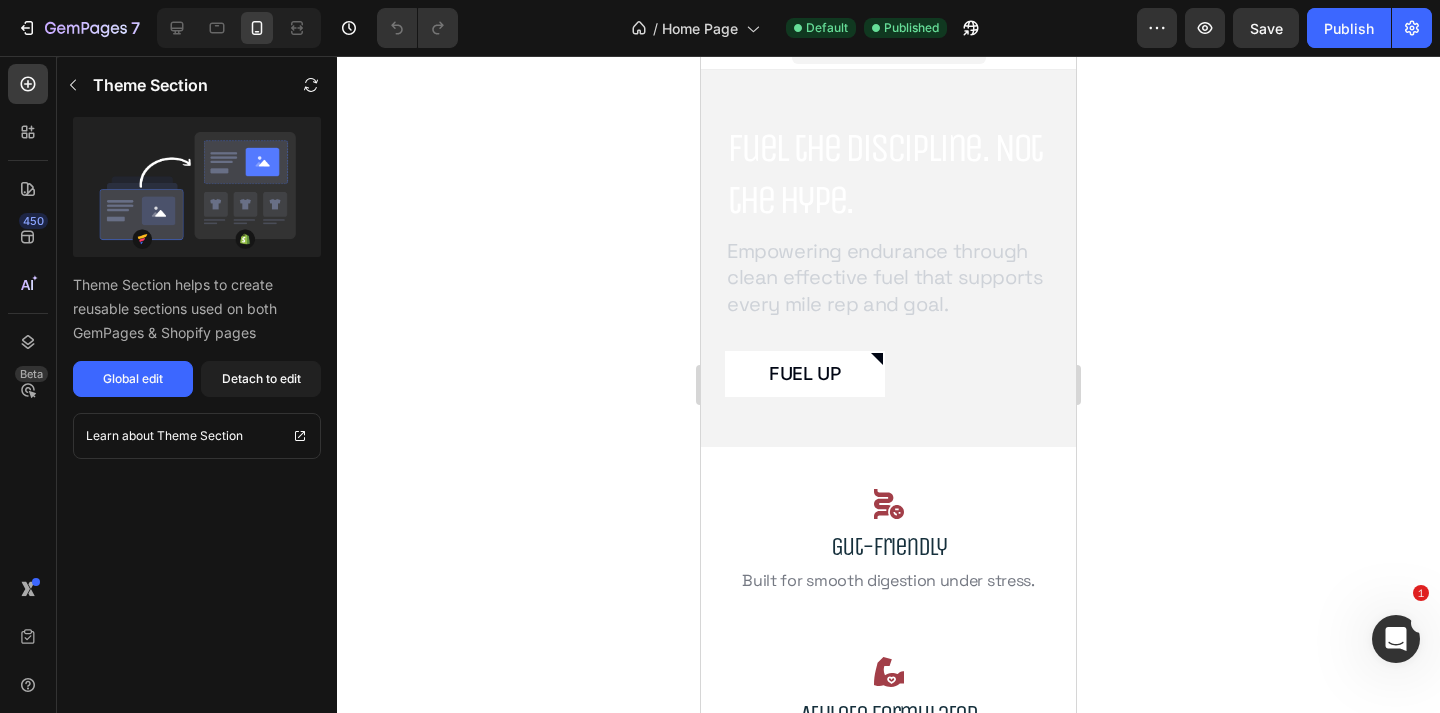 scroll, scrollTop: 0, scrollLeft: 0, axis: both 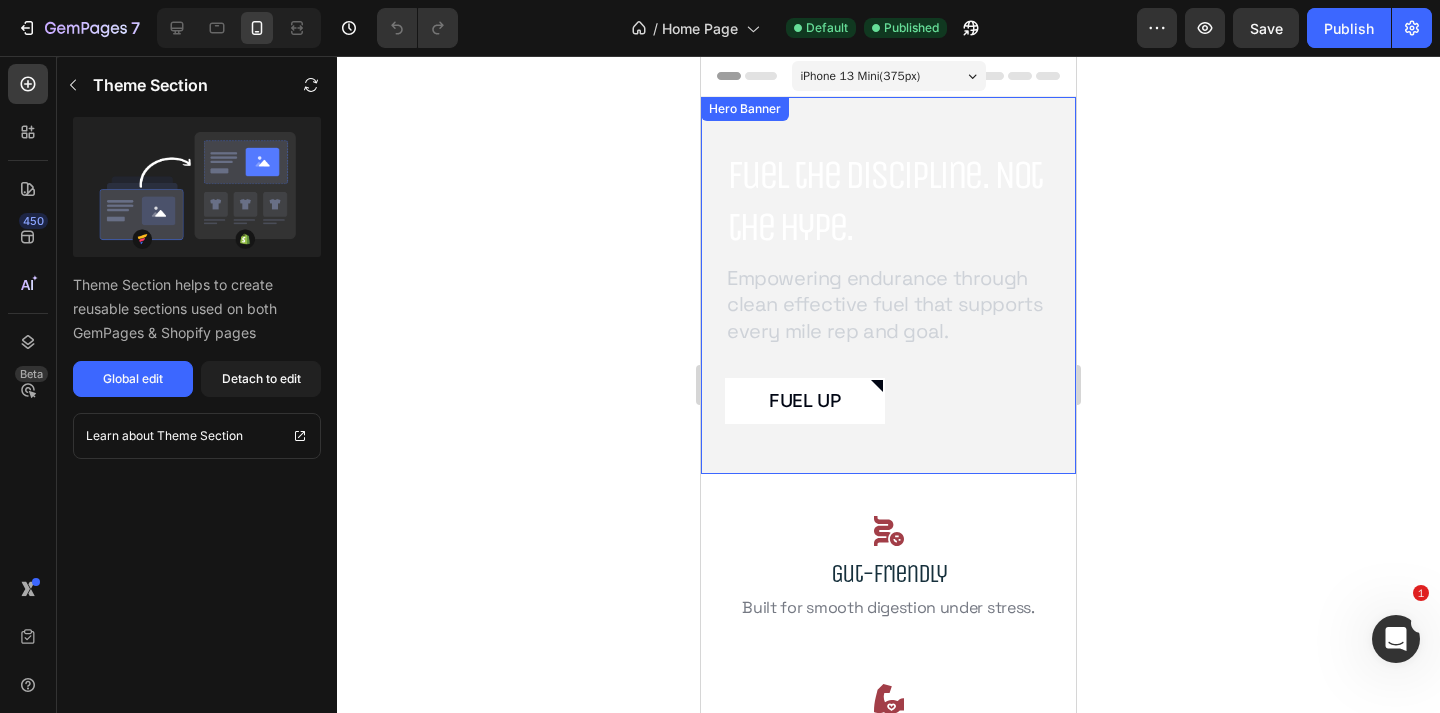 click on "Fuel the Discipline. Not the Hype. Heading Empowering endurance through clean effective fuel that supports every mile rep and goal. Text Block
Fuel Up Button" at bounding box center (888, 285) 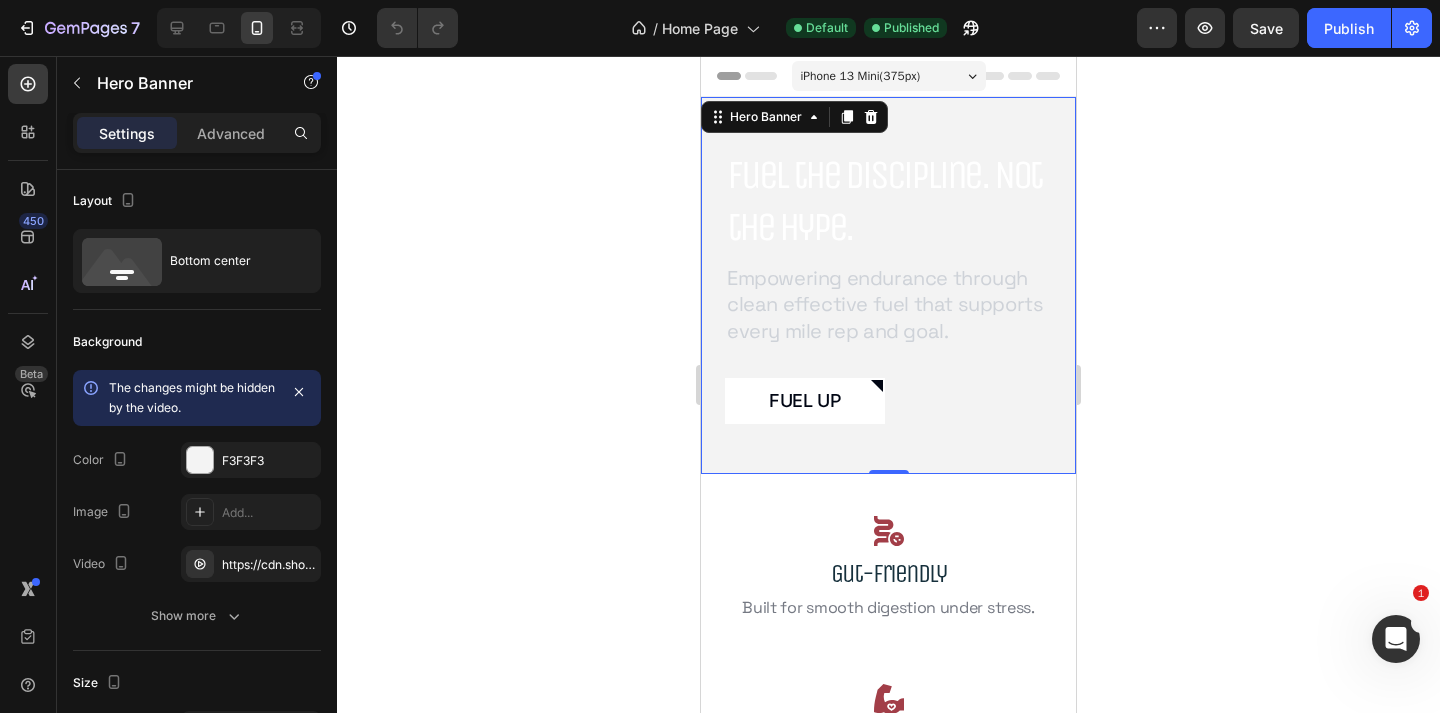 scroll, scrollTop: 0, scrollLeft: 0, axis: both 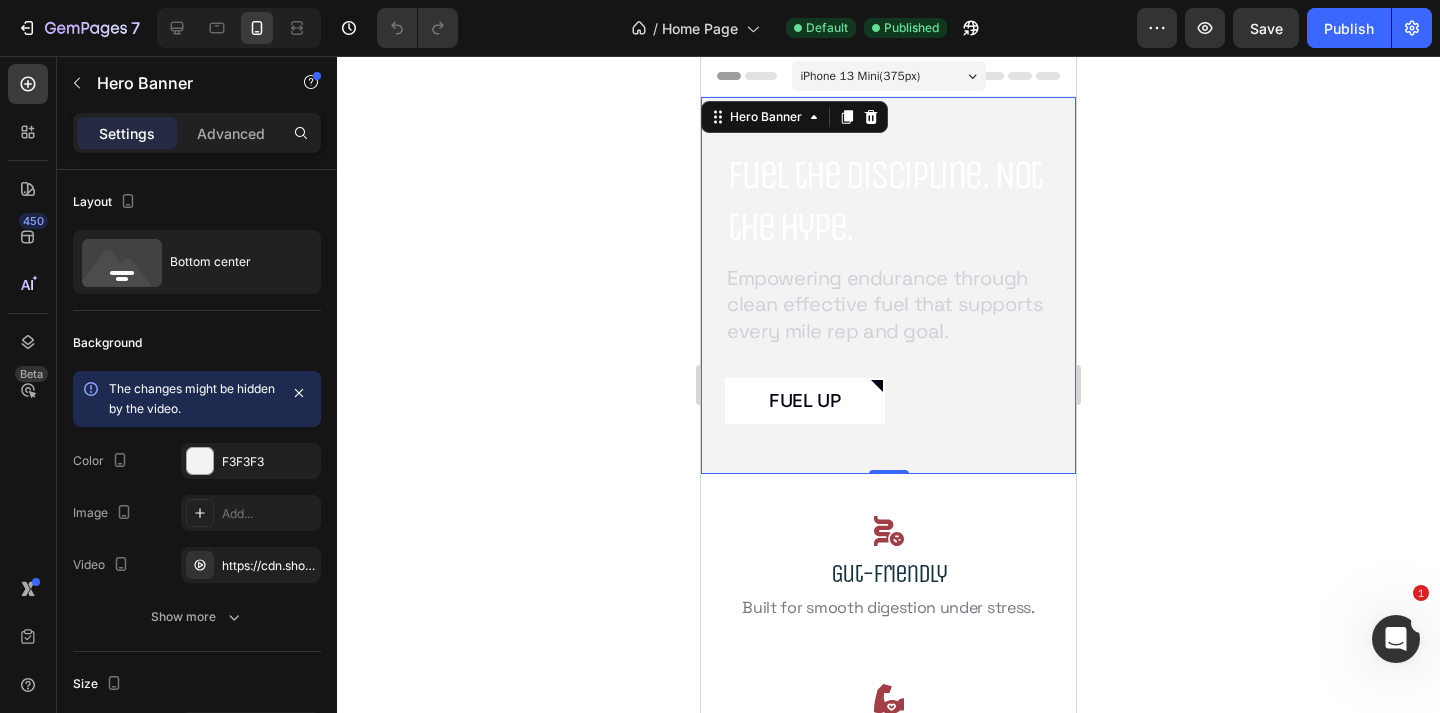 click on "Fuel the Discipline. Not the Hype. Heading Empowering endurance through clean effective fuel that supports every mile rep and goal. Text Block
Fuel Up Button" at bounding box center (888, 285) 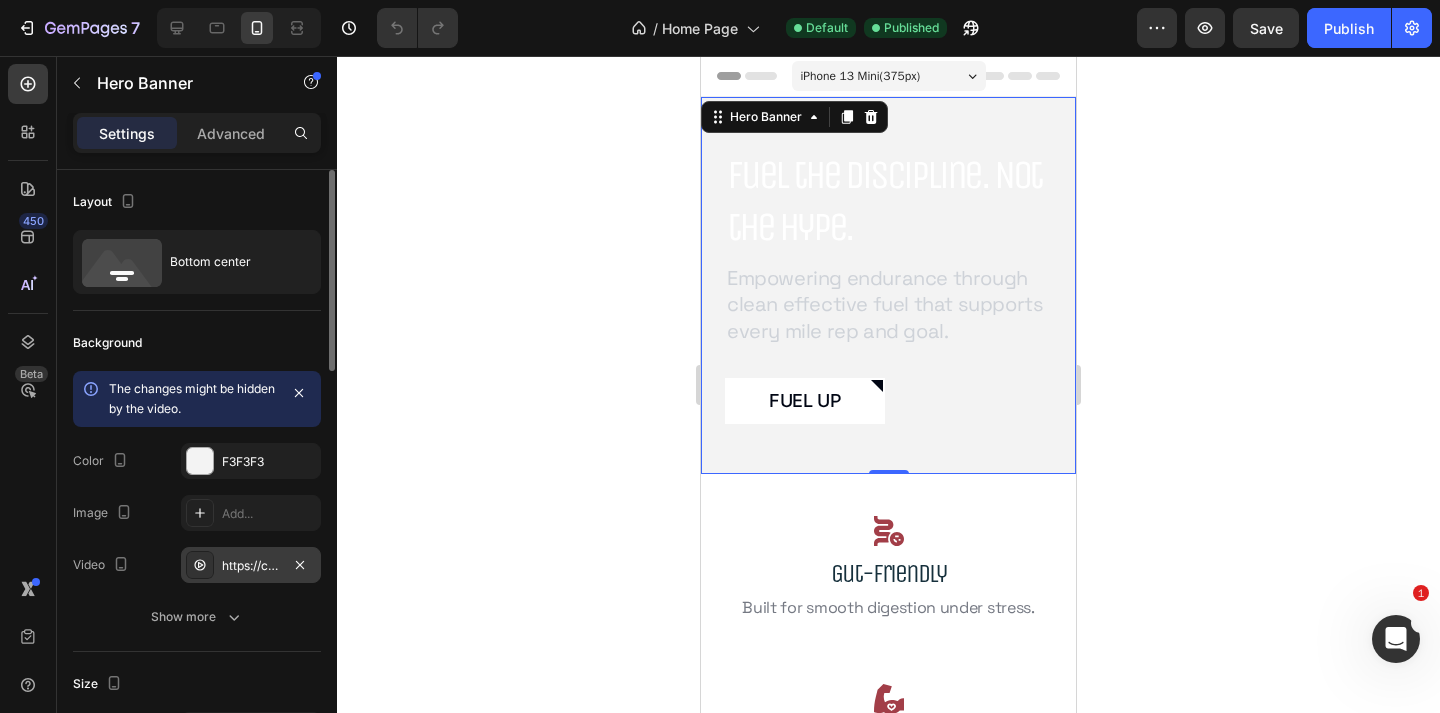 click on "https://cdn.shopify.com/videos/c/o/v/dea53f6292364e66ab5469c1cec6e0c3.mp4" at bounding box center [251, 565] 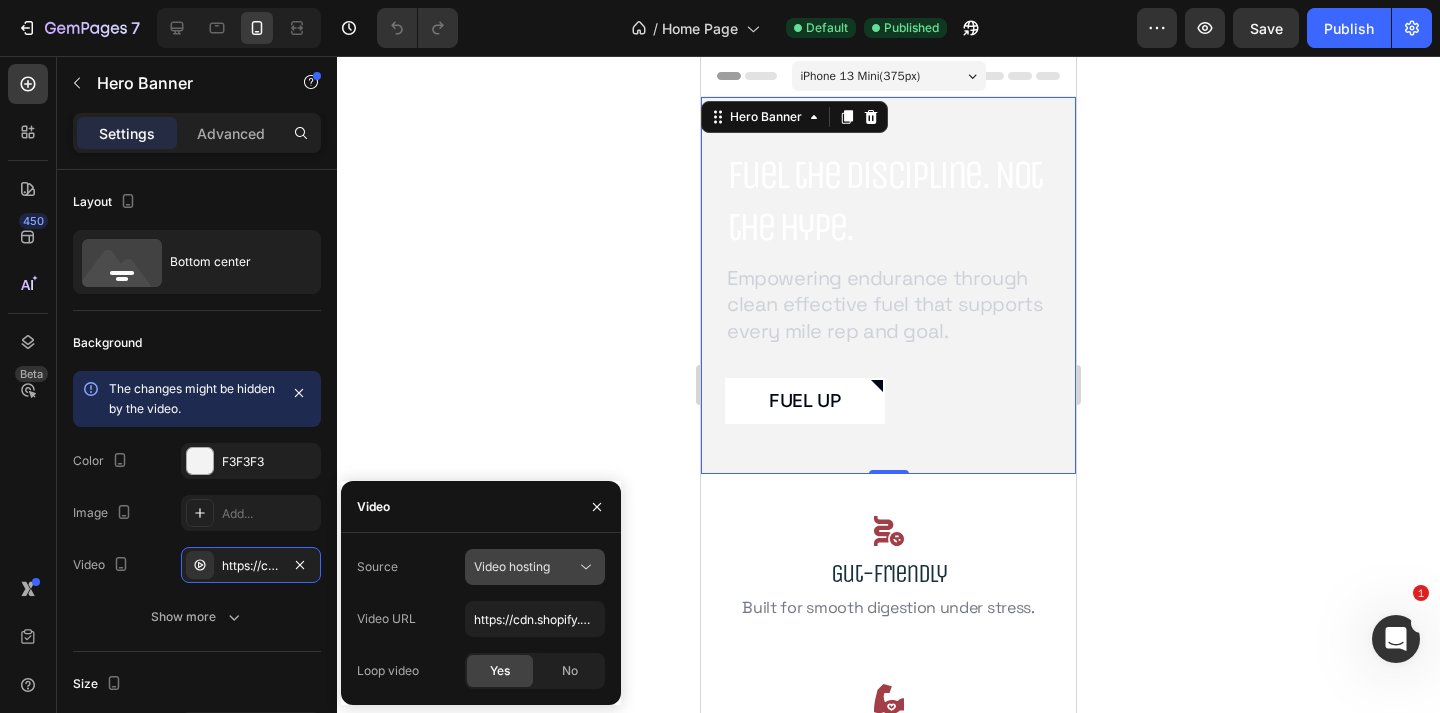 click on "Video hosting" at bounding box center [512, 566] 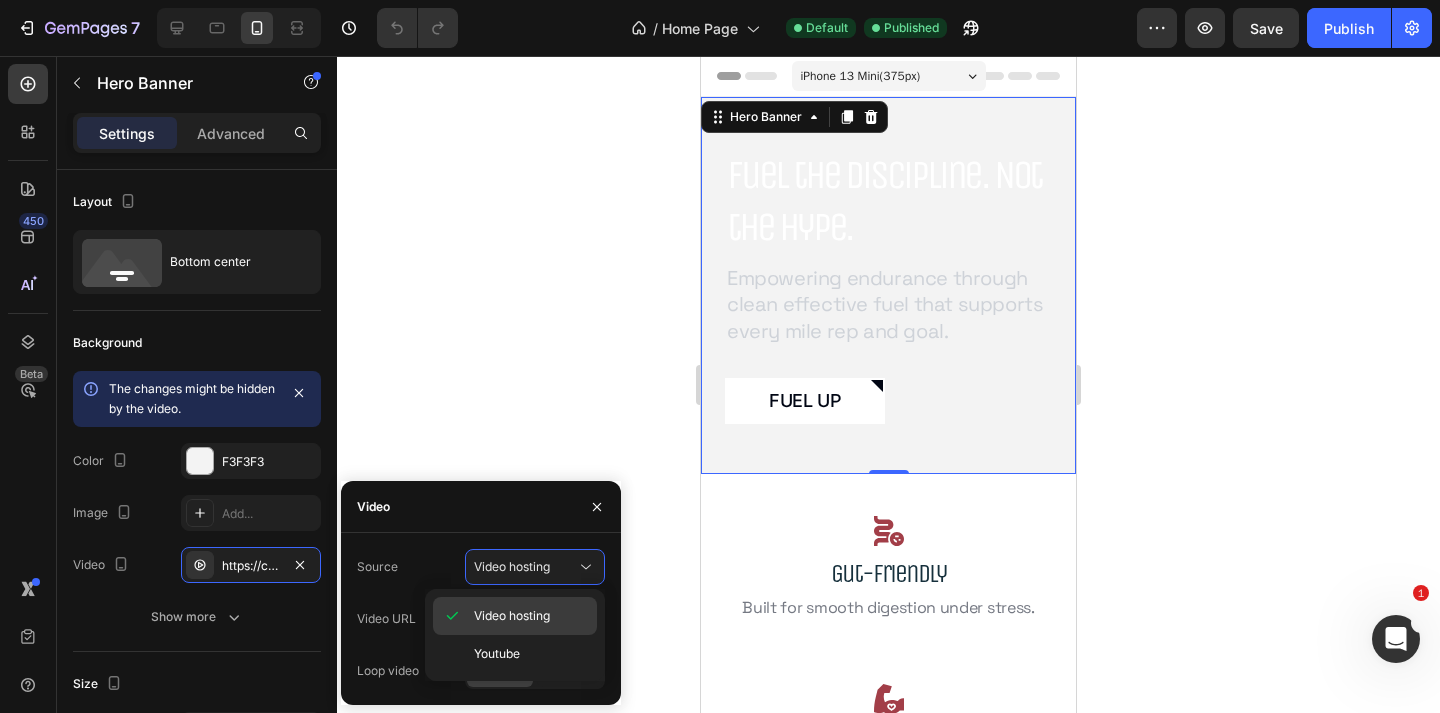 click on "Video hosting" at bounding box center [512, 616] 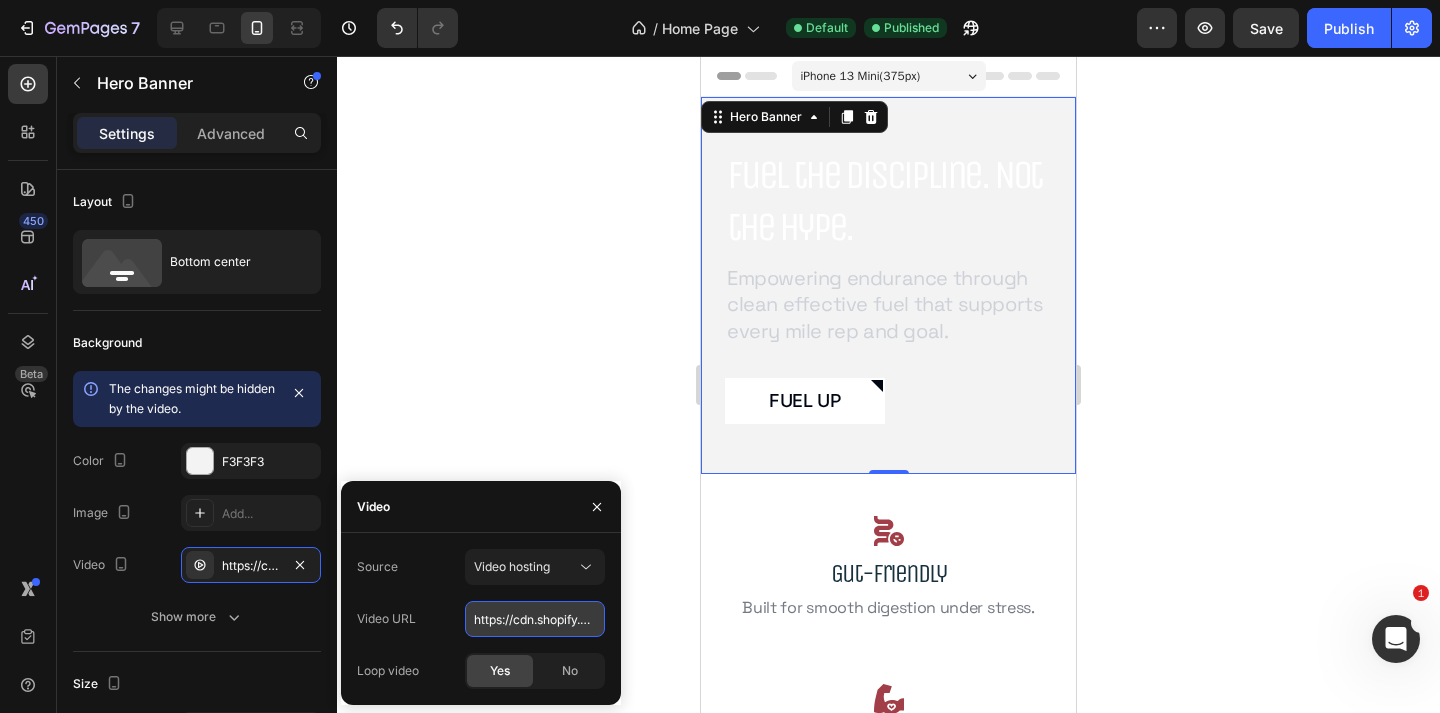 click on "https://cdn.shopify.com/videos/c/o/v/dea53f6292364e66ab5469c1cec6e0c3.mp4" at bounding box center (535, 619) 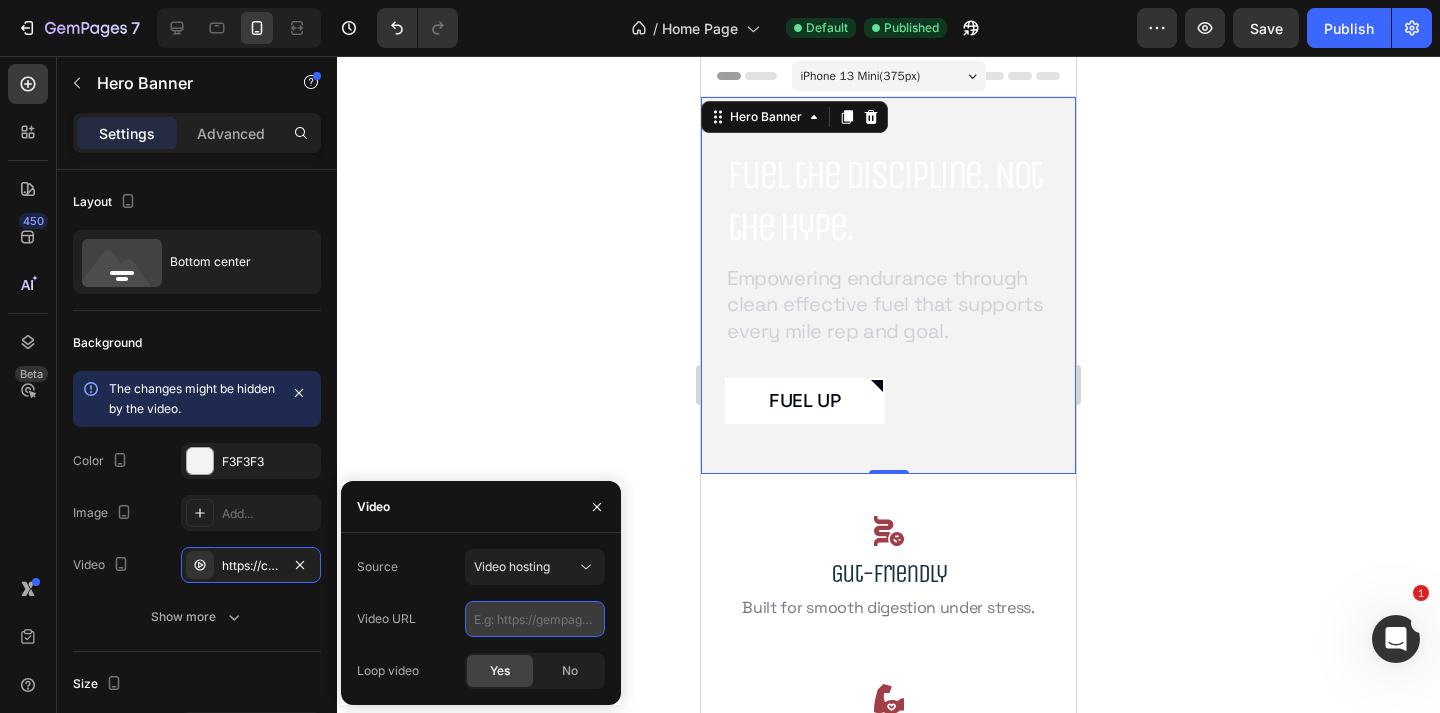 paste on "https://cdn.shopify.com/videos/c/o/v/4e9ec91e81c948e384c42cec96808741.mov" 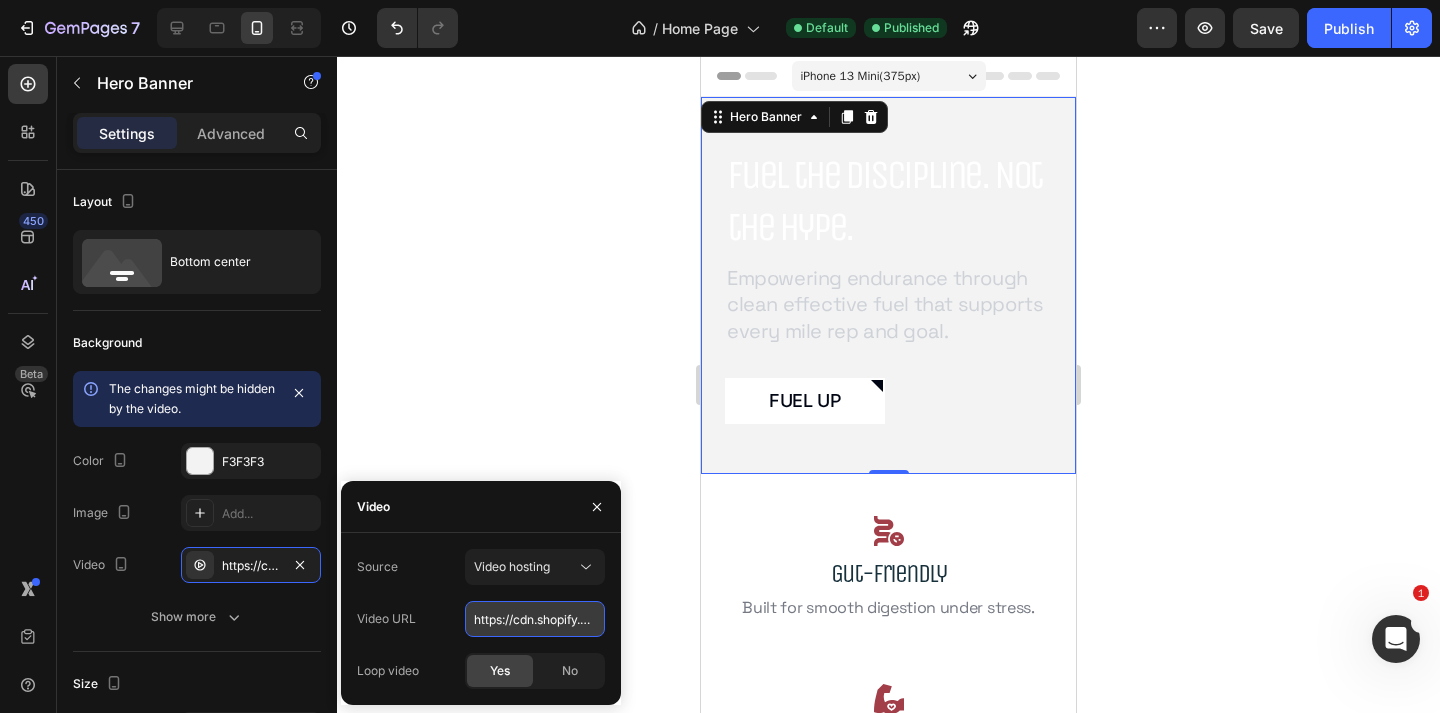scroll, scrollTop: 0, scrollLeft: 345, axis: horizontal 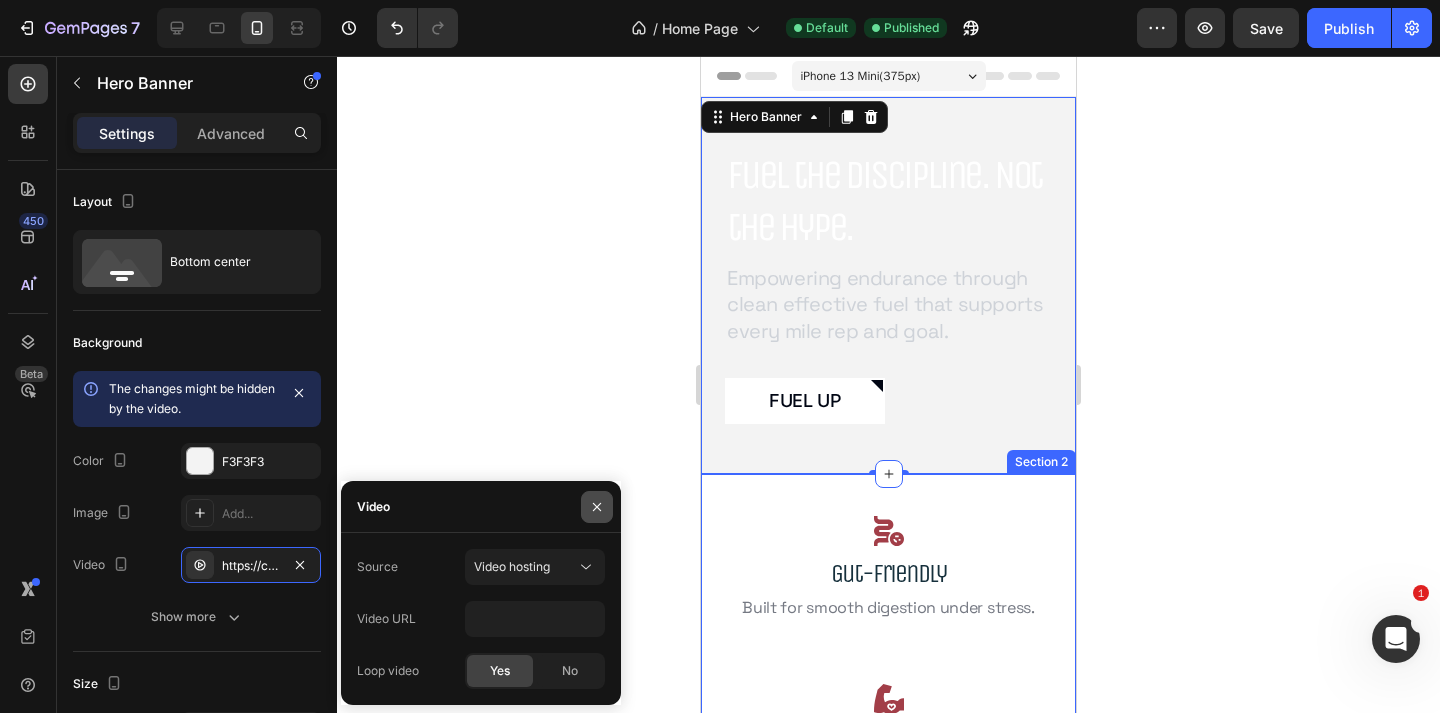 click at bounding box center [597, 507] 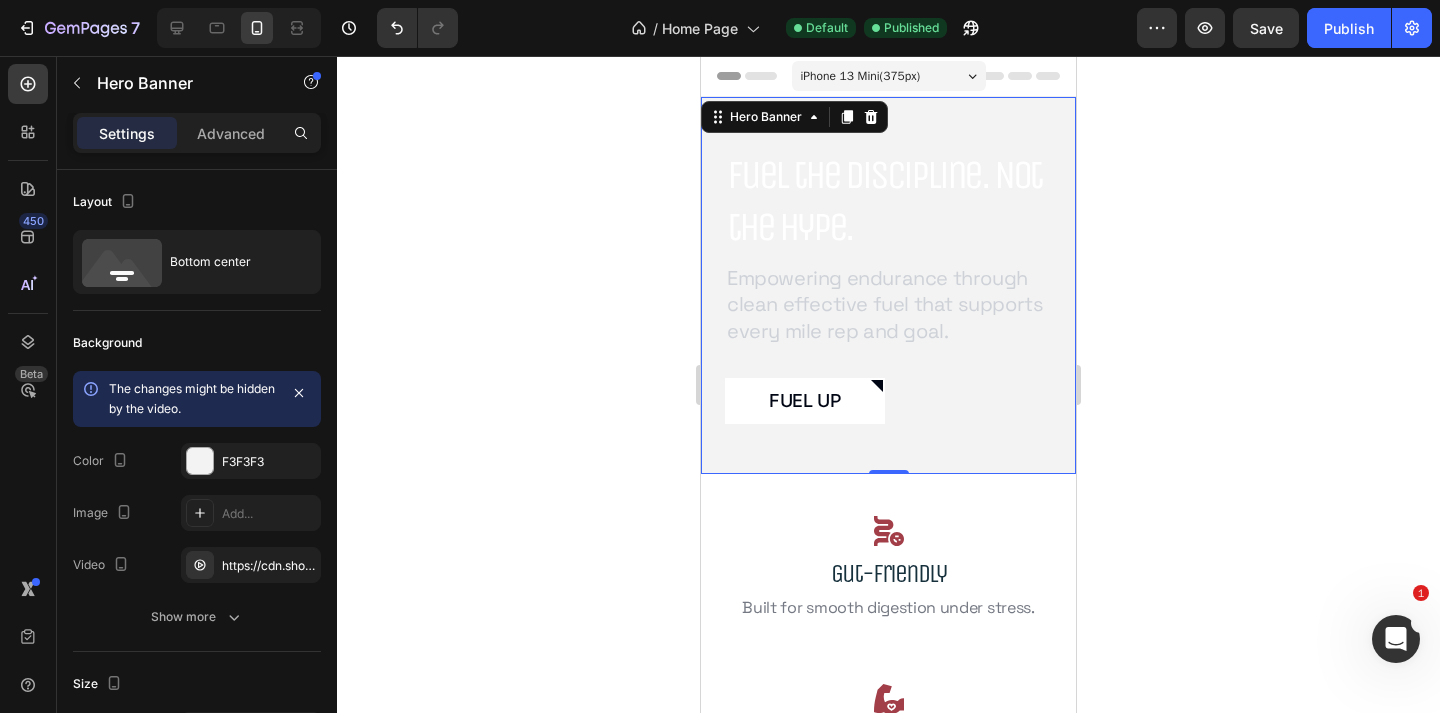 click 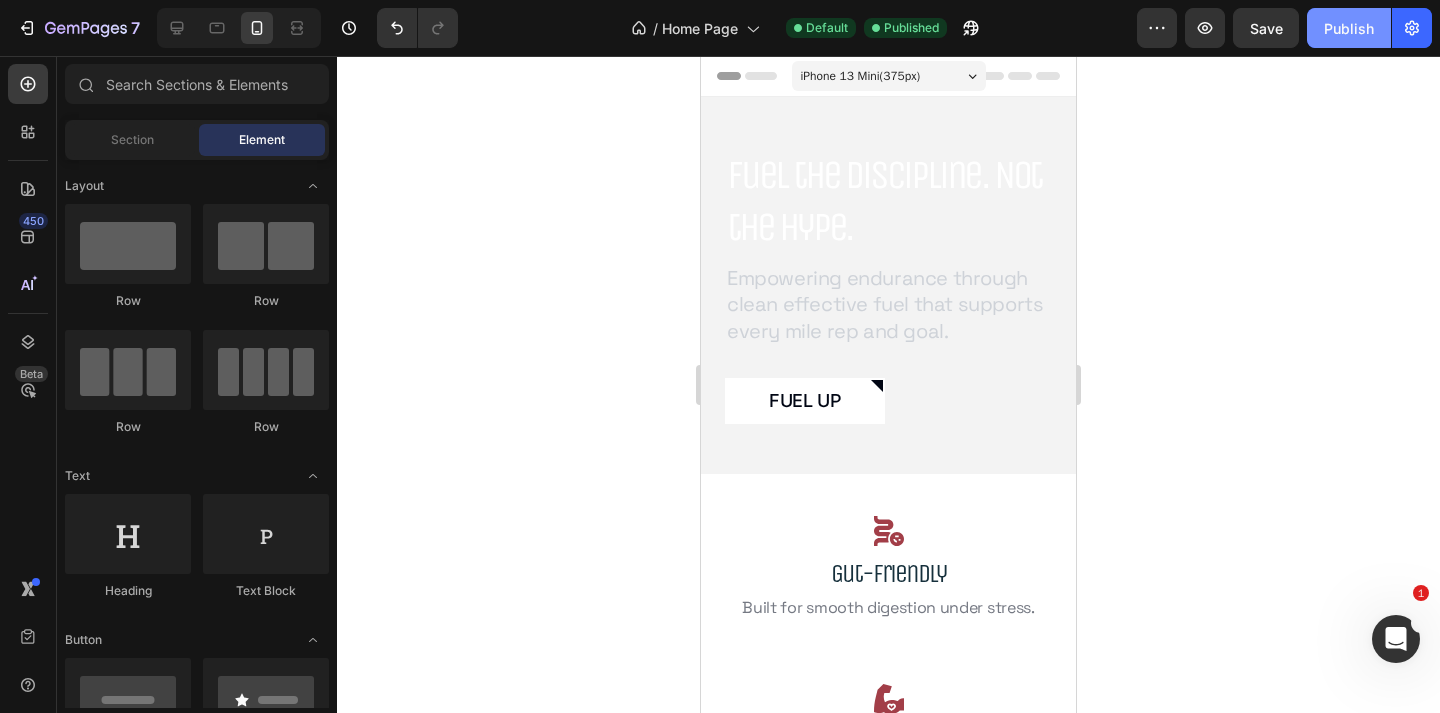 click on "Publish" at bounding box center (1349, 28) 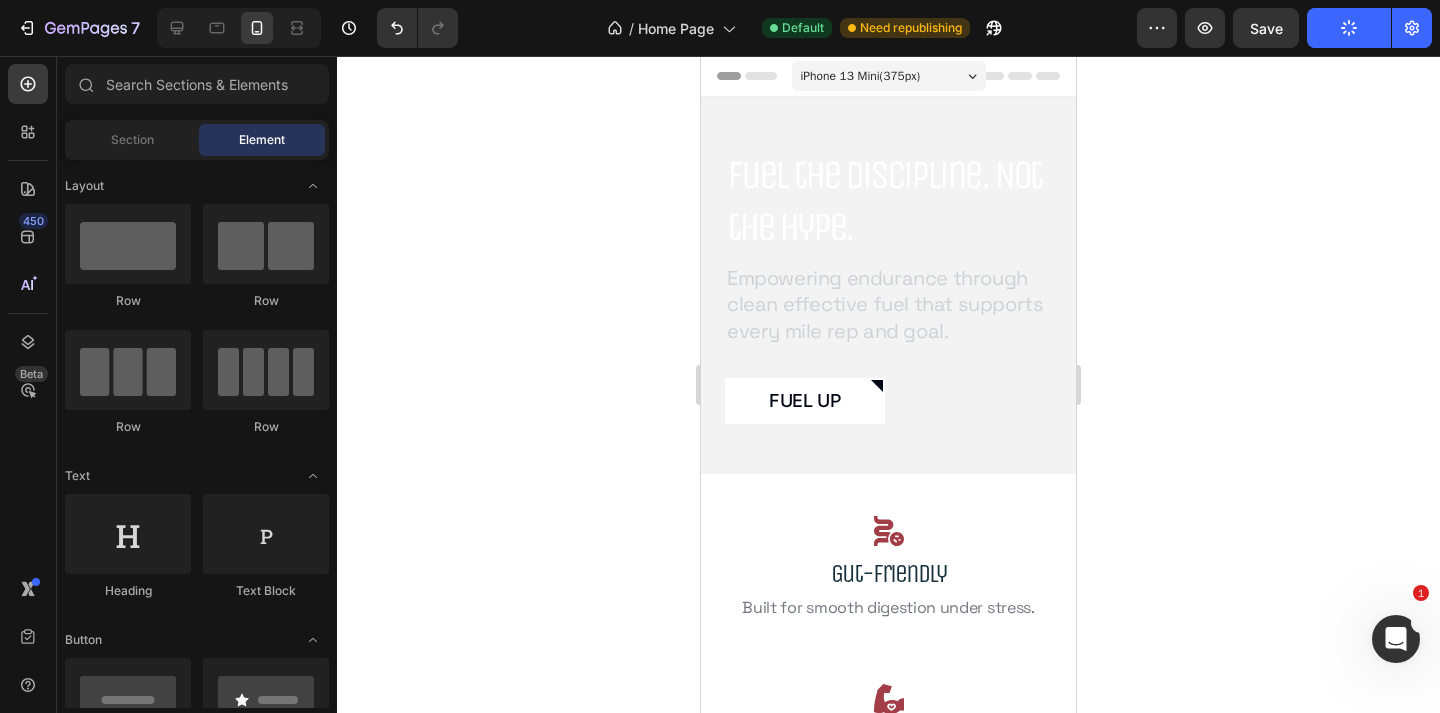 click 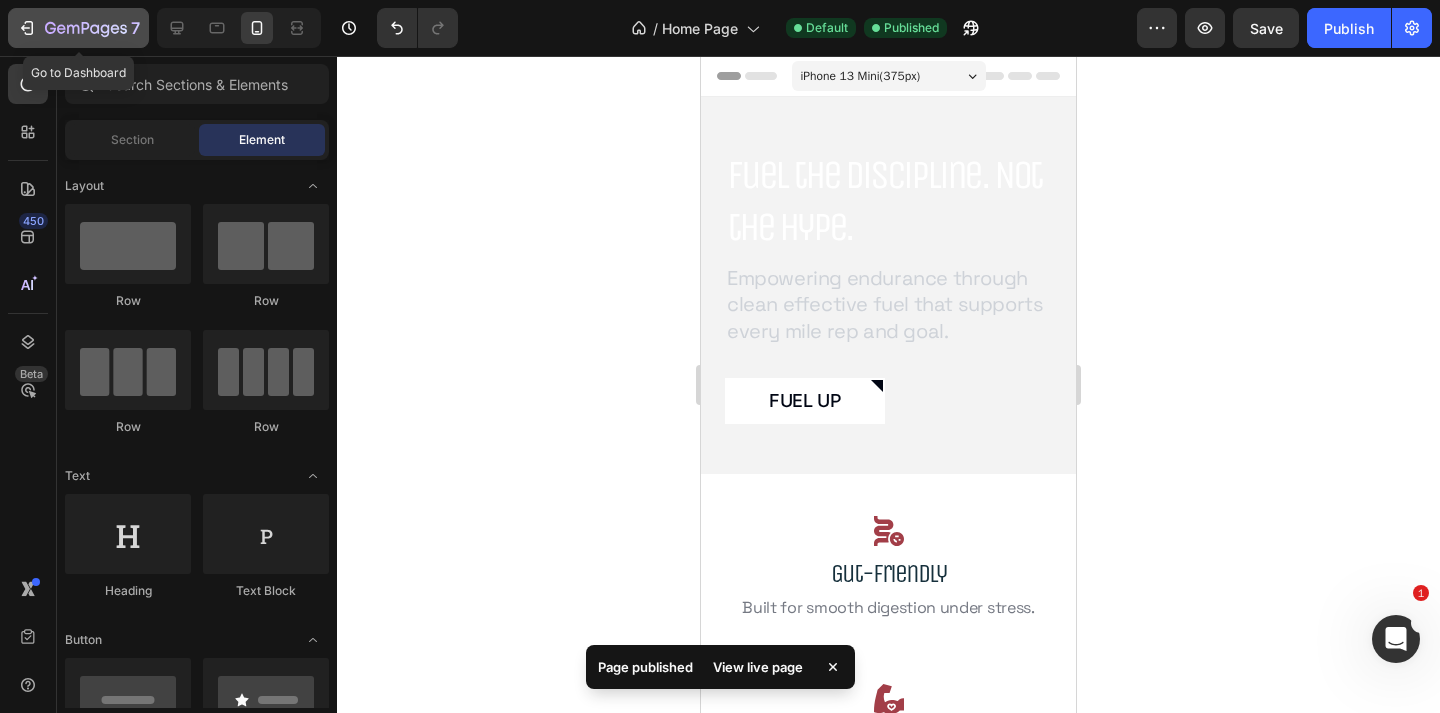 click on "7" at bounding box center (135, 28) 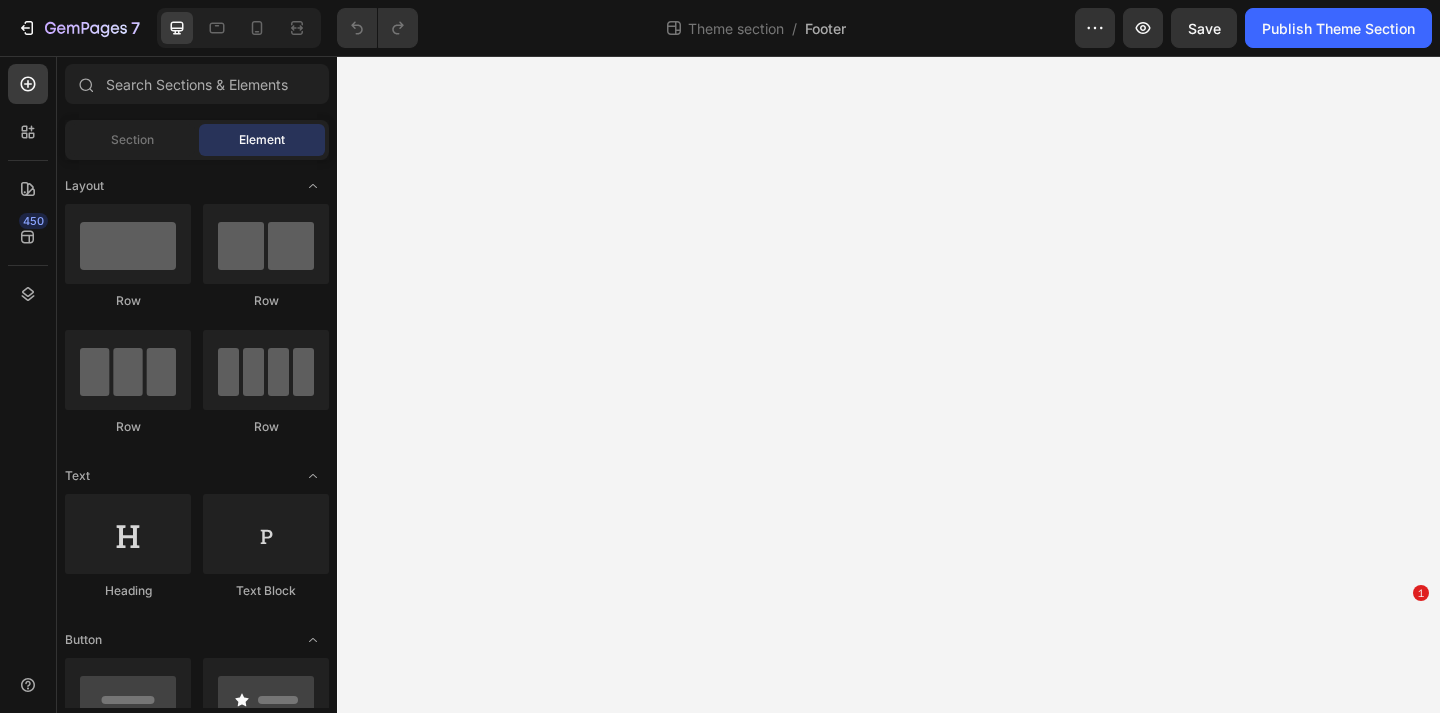 scroll, scrollTop: 0, scrollLeft: 0, axis: both 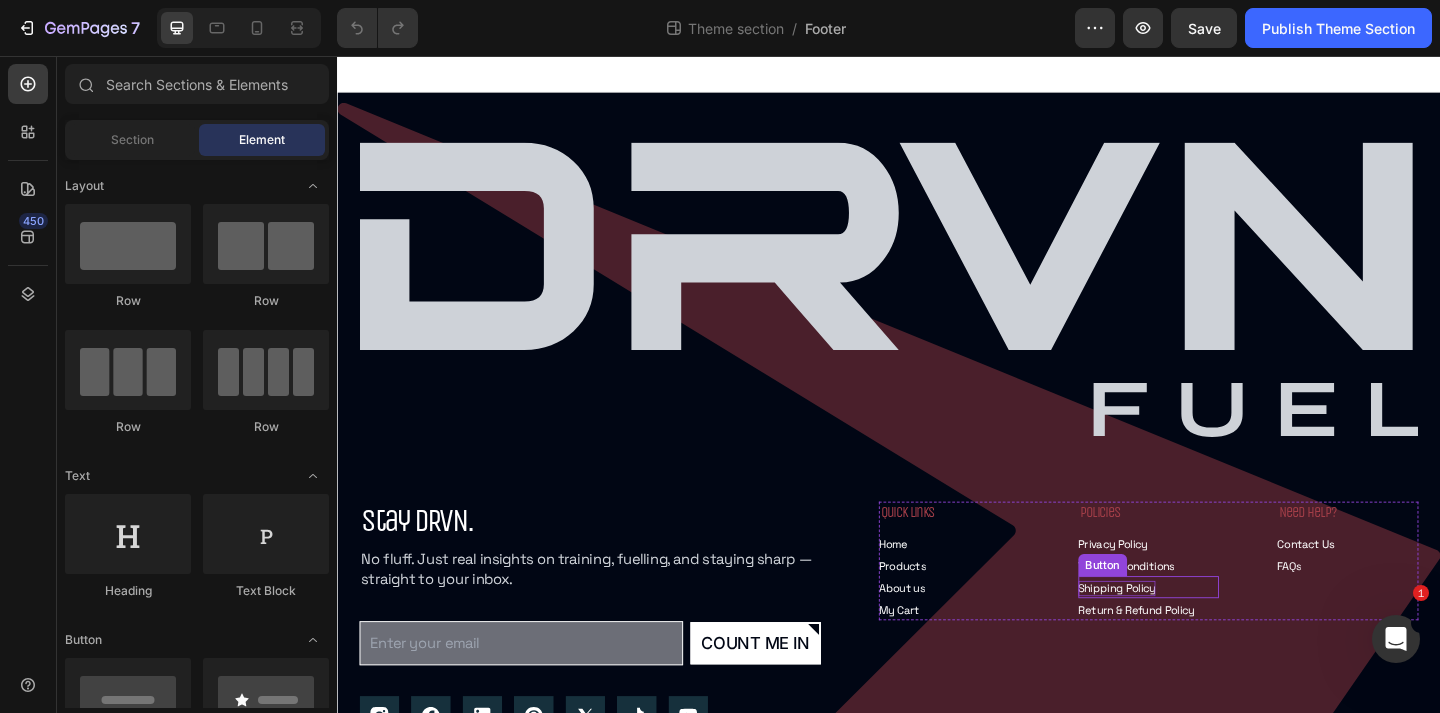 click on "Shipping Policy" at bounding box center [1185, 635] 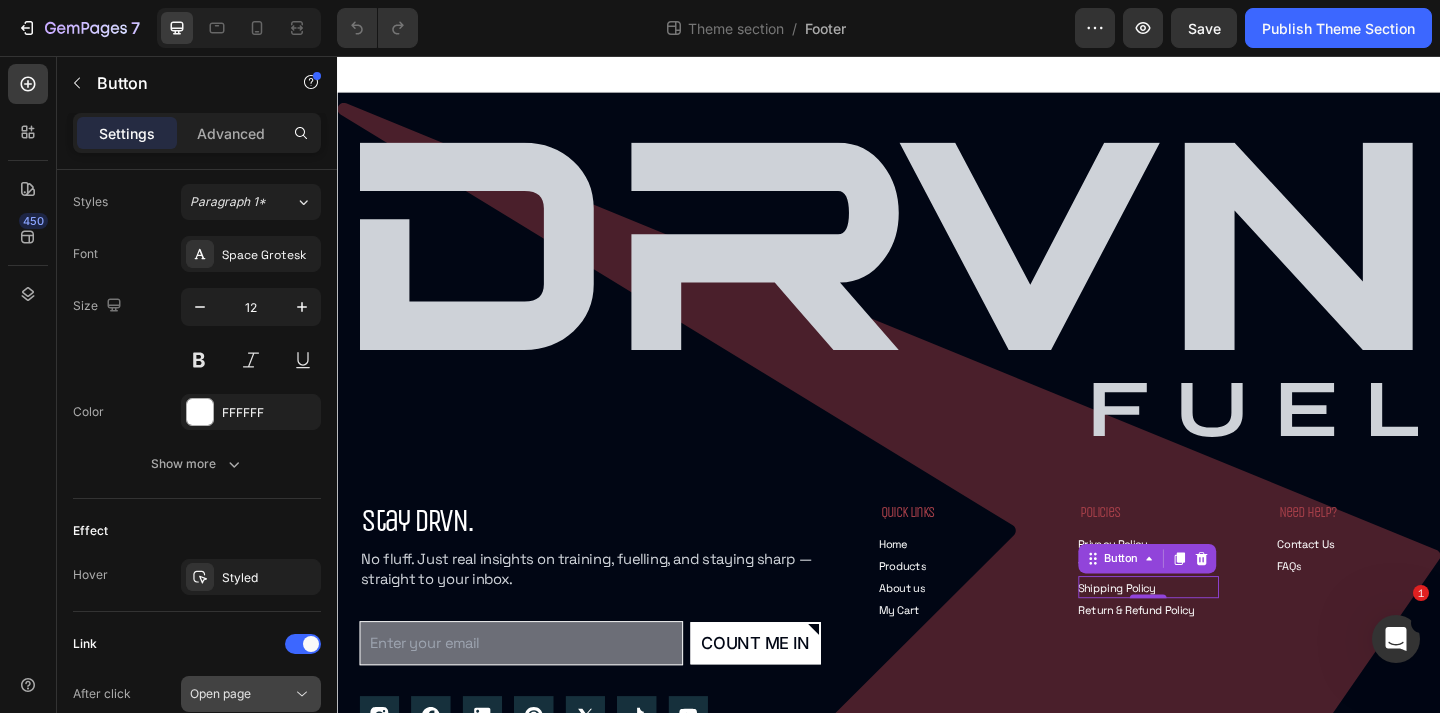 scroll, scrollTop: 990, scrollLeft: 0, axis: vertical 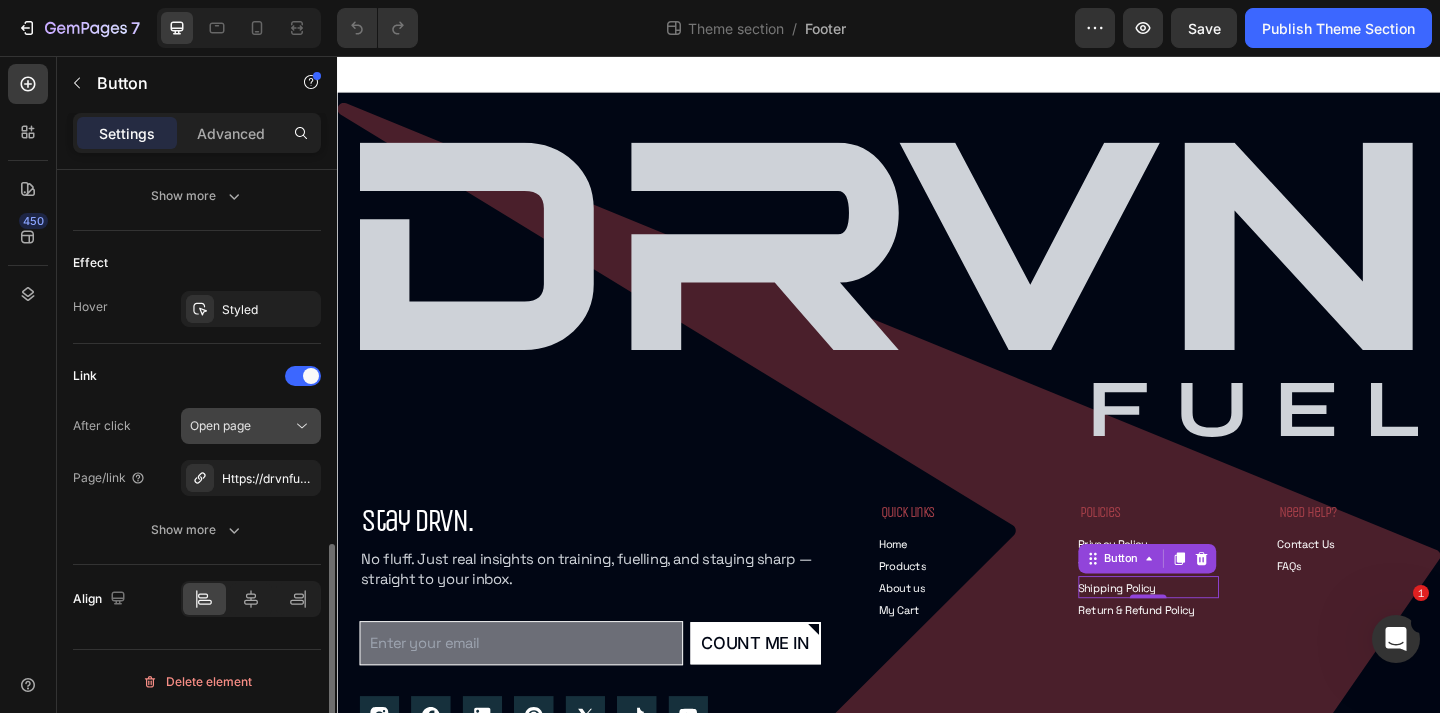 click on "Open page" at bounding box center [251, 426] 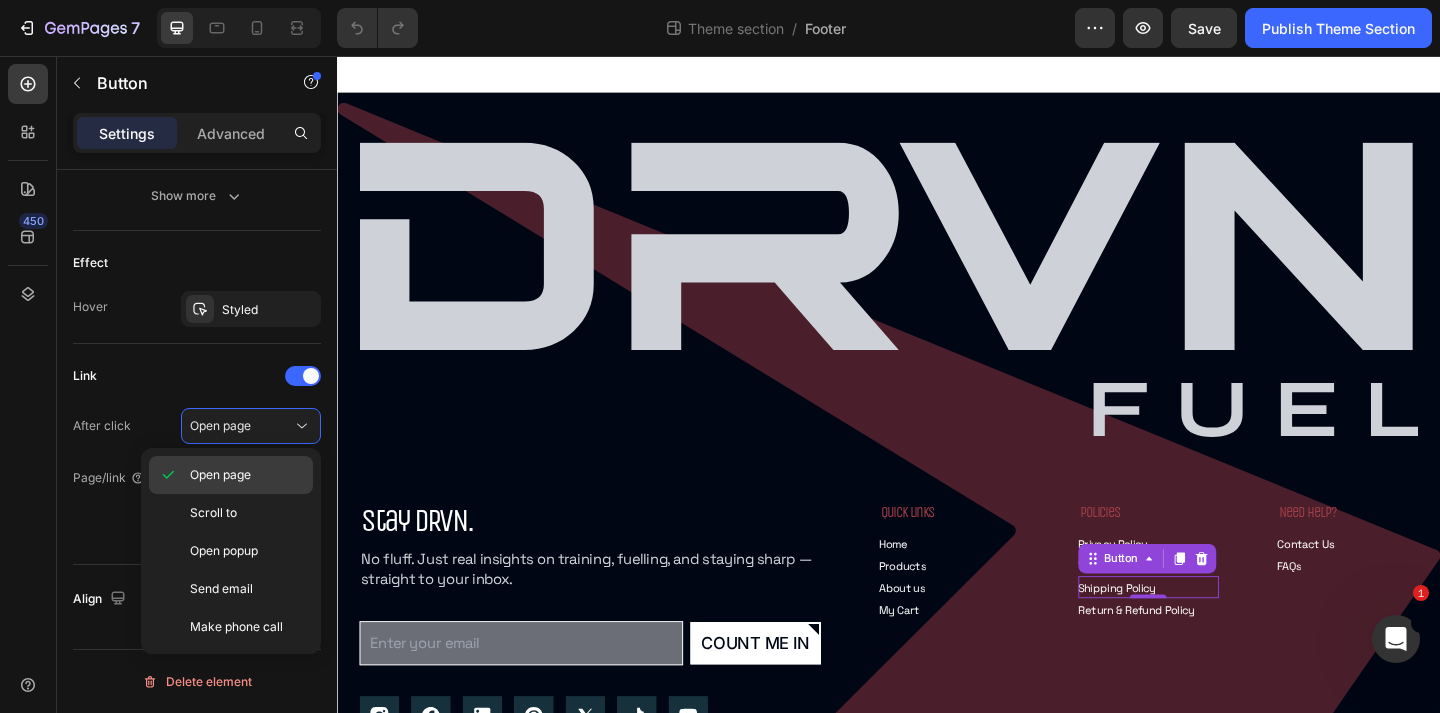 click on "Open page" at bounding box center (220, 475) 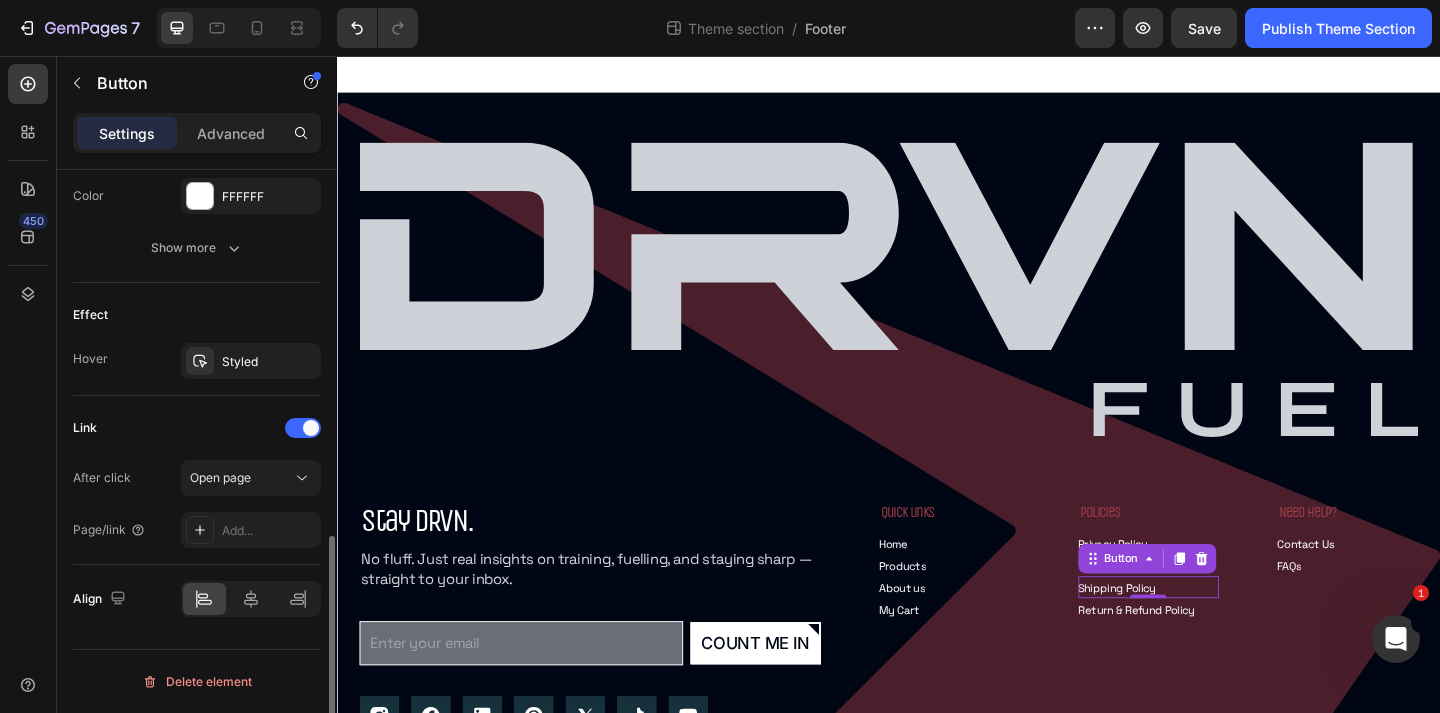 scroll, scrollTop: 938, scrollLeft: 0, axis: vertical 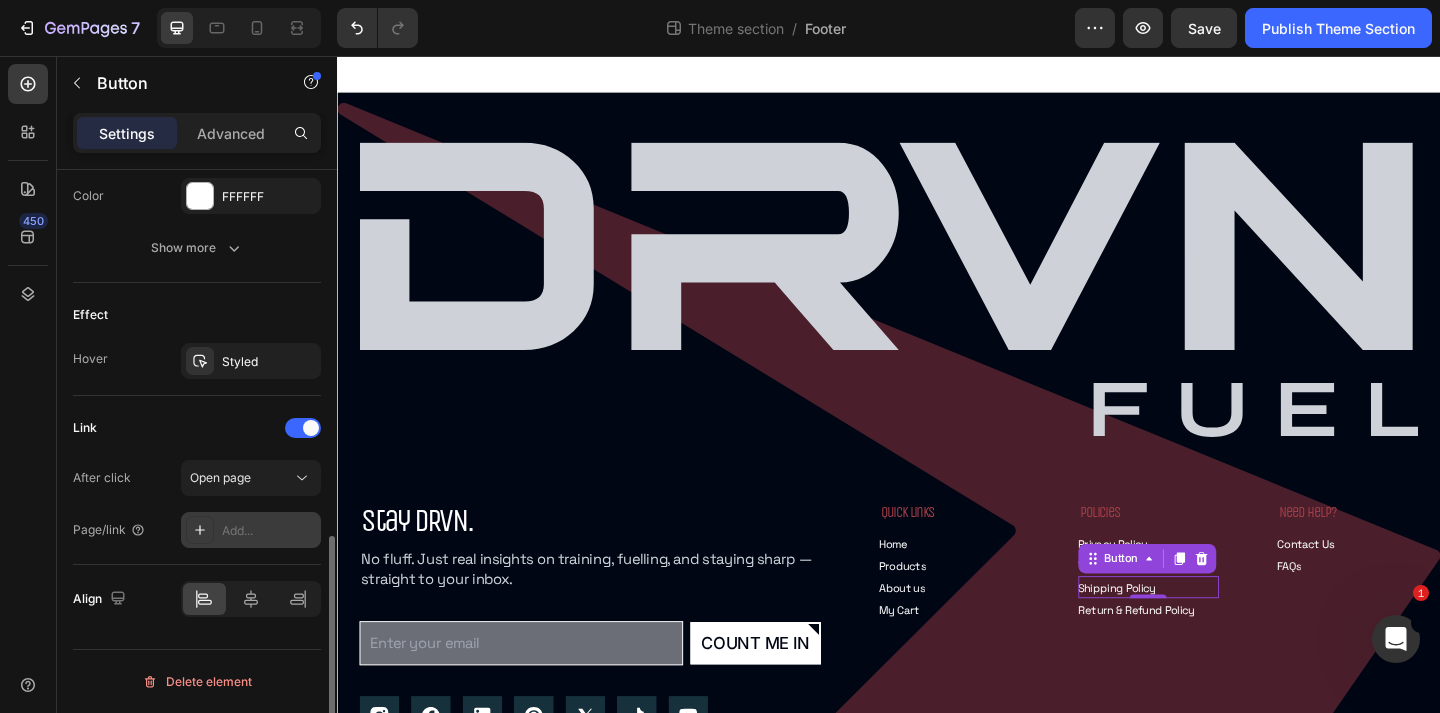 click on "Add..." at bounding box center [269, 531] 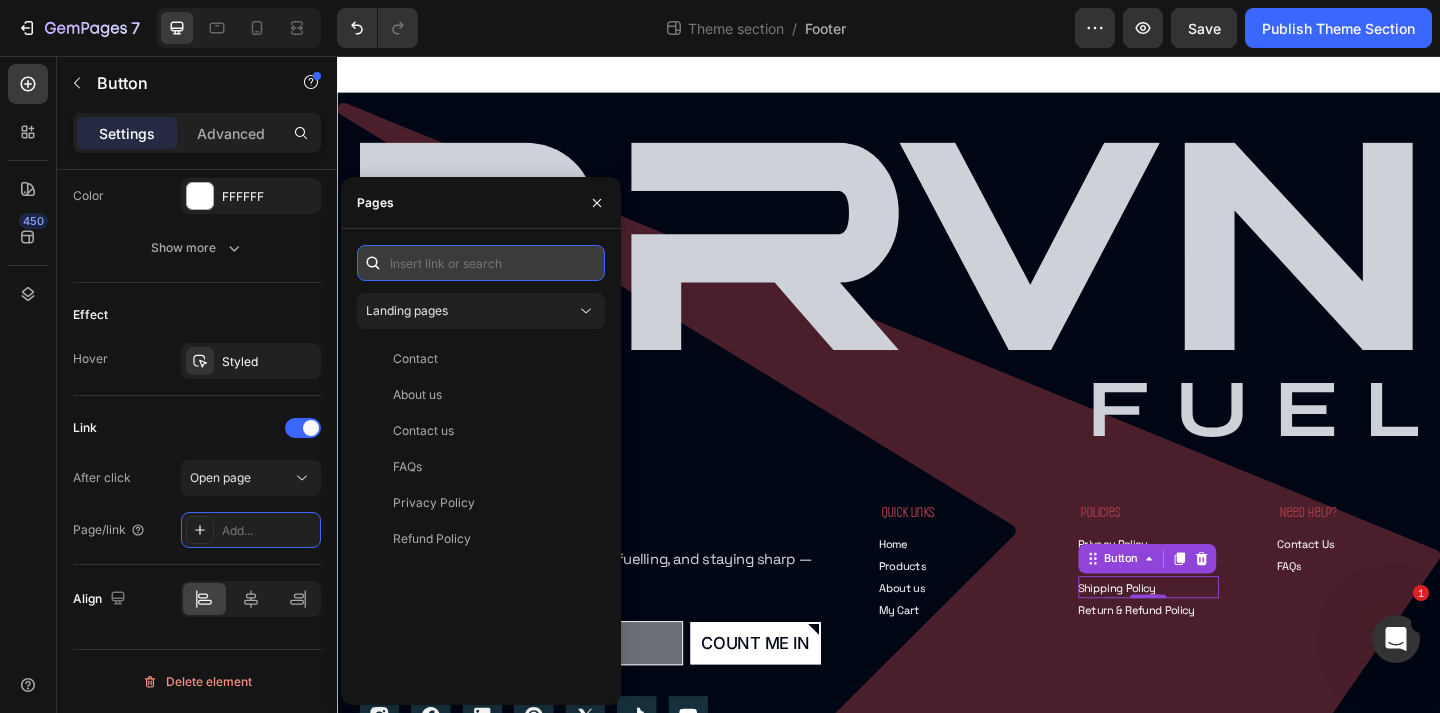 click at bounding box center [481, 263] 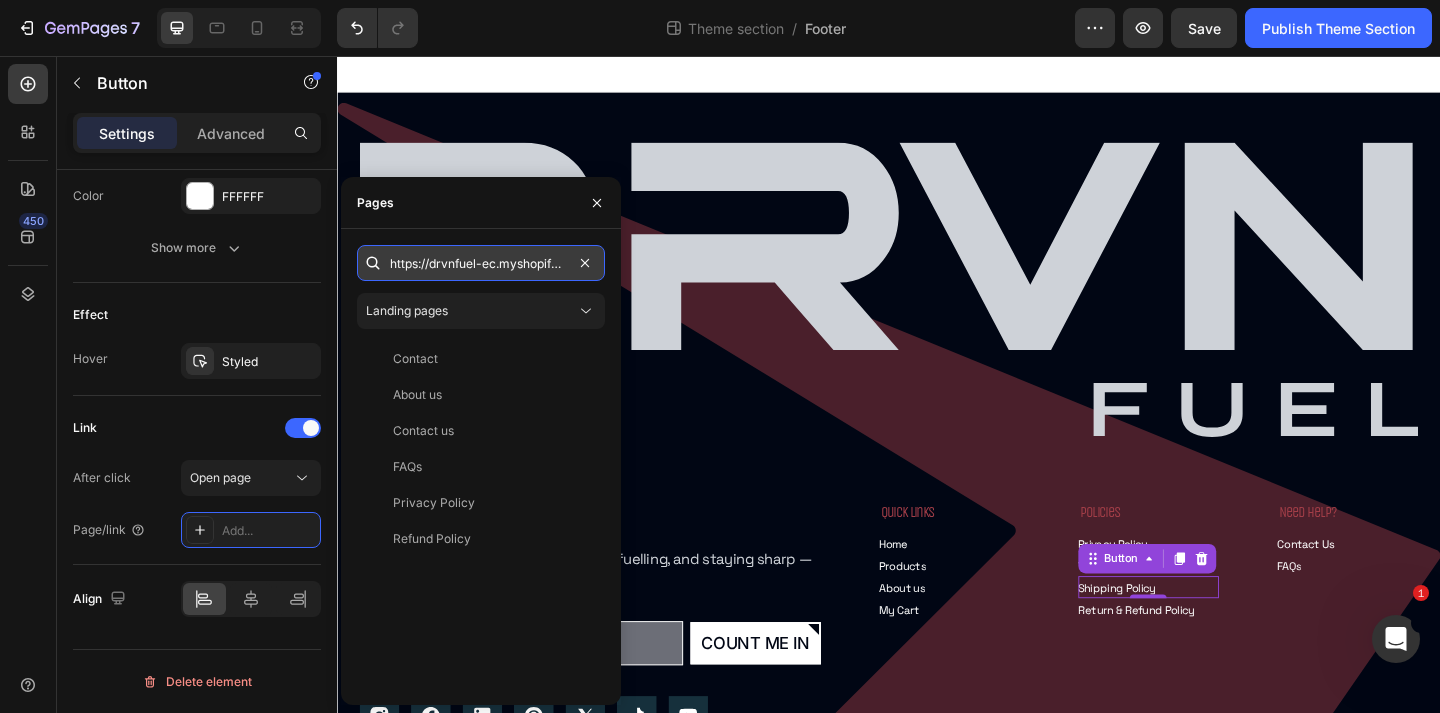 scroll, scrollTop: 0, scrollLeft: 306, axis: horizontal 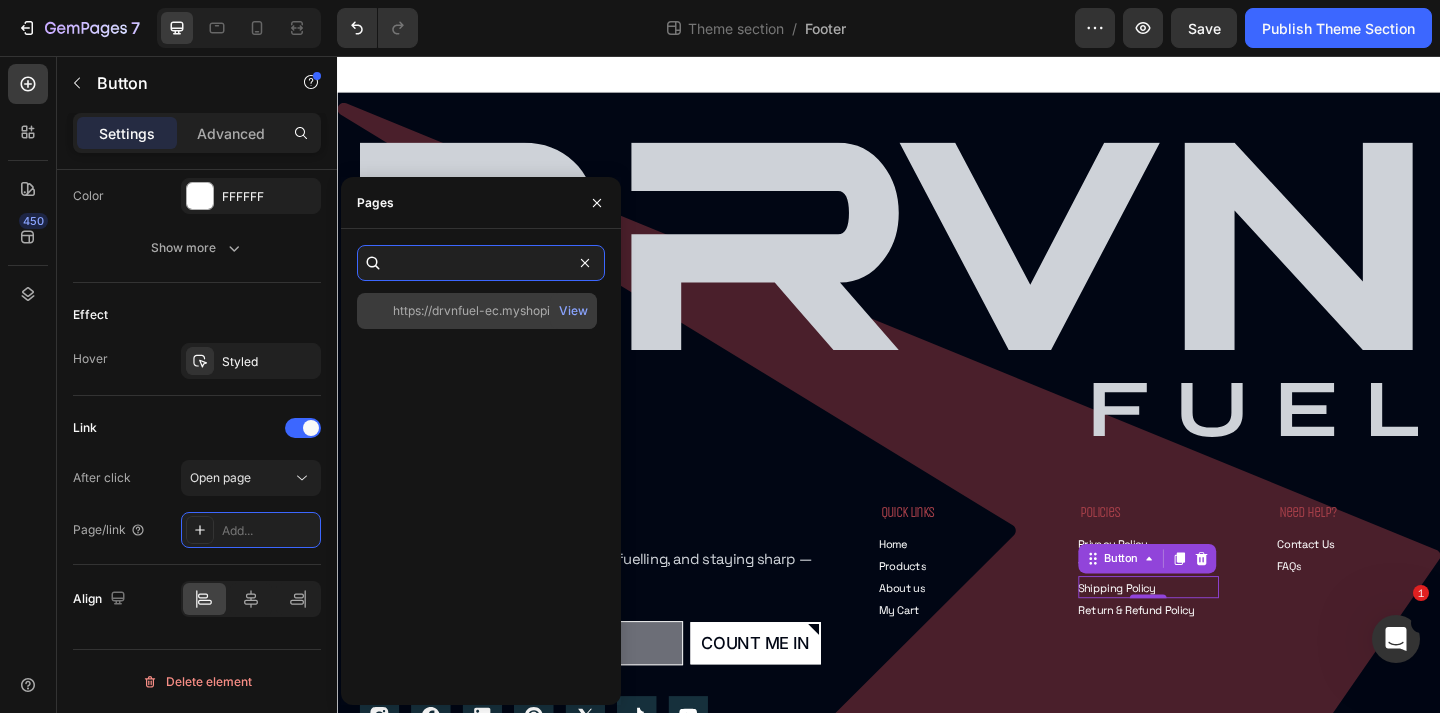 type on "https://drvnfuel-ec.myshopify.com/pages/refund-policy?_ab=0&key=1754297224119" 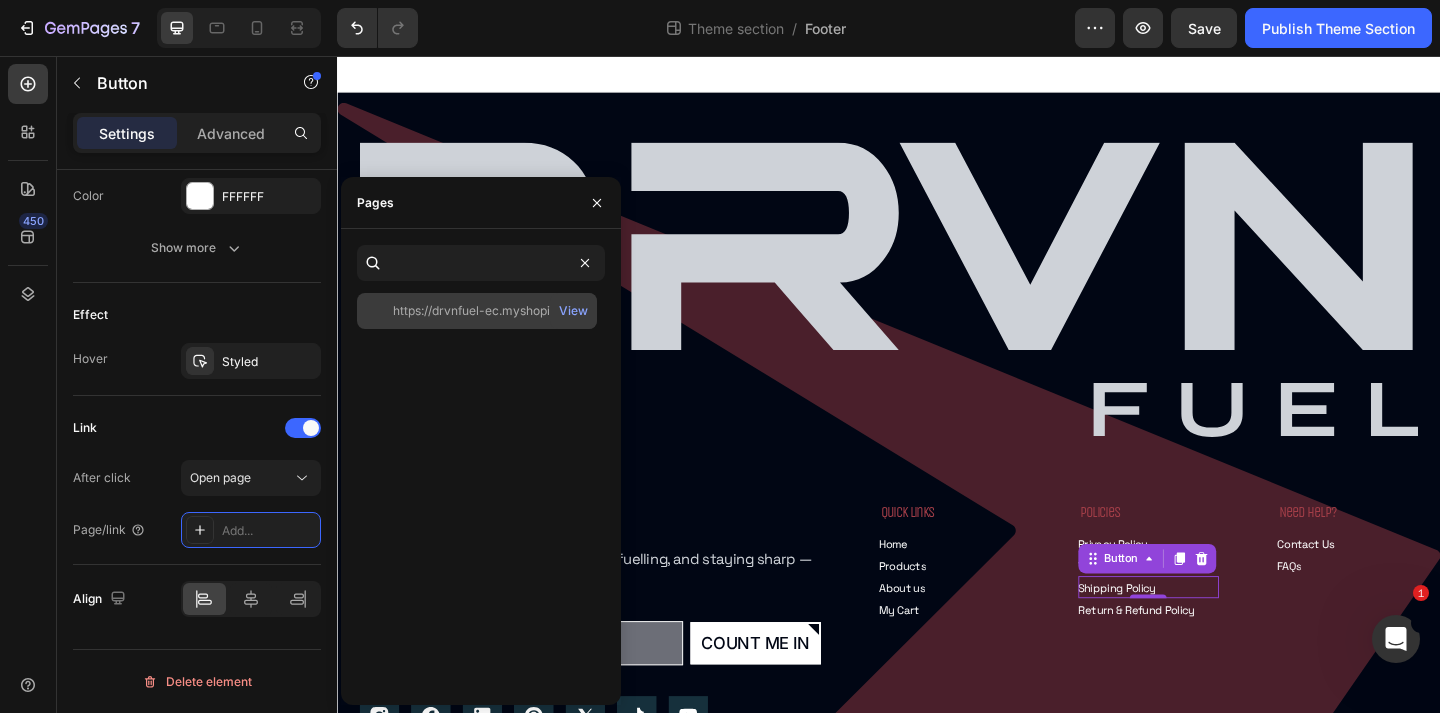 click on "https://drvnfuel-ec.myshopify.com/pages/refund-policy?_ab=0&key=1754297224119" 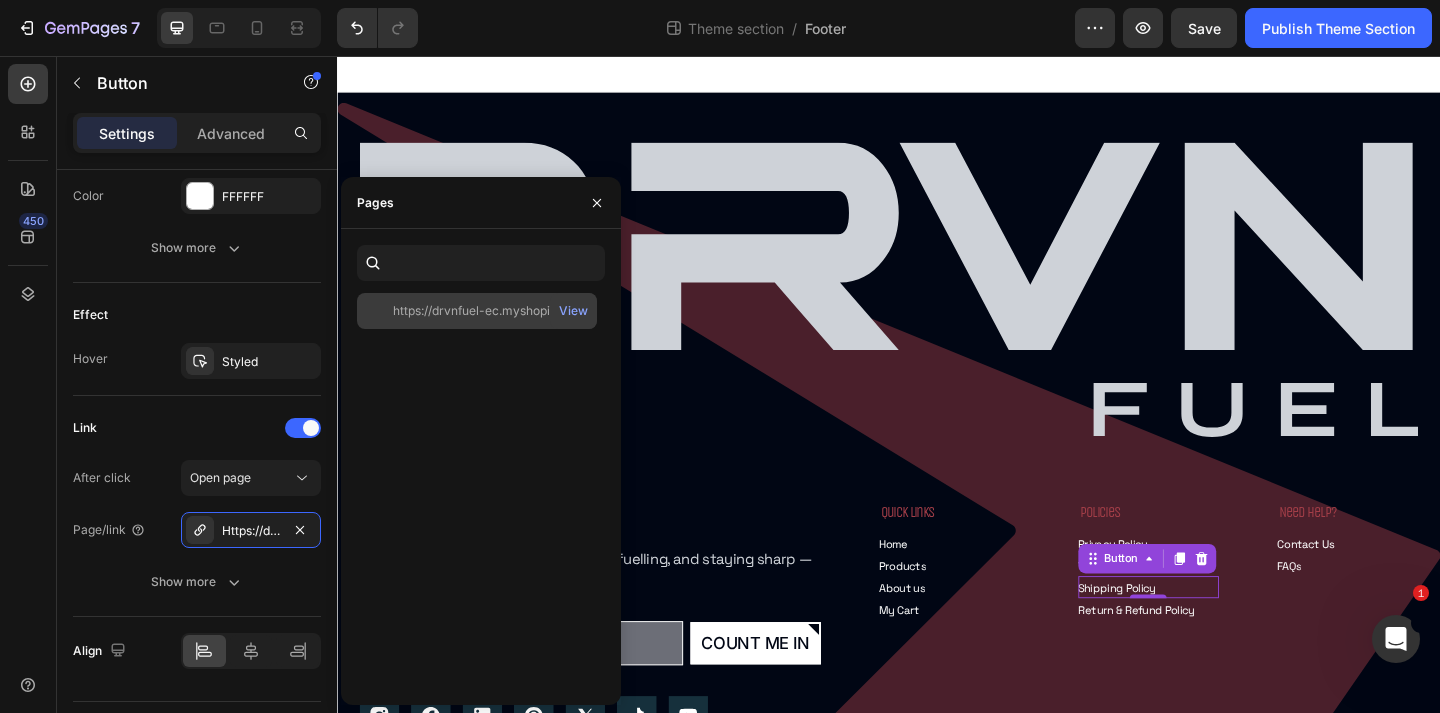 scroll, scrollTop: 0, scrollLeft: 0, axis: both 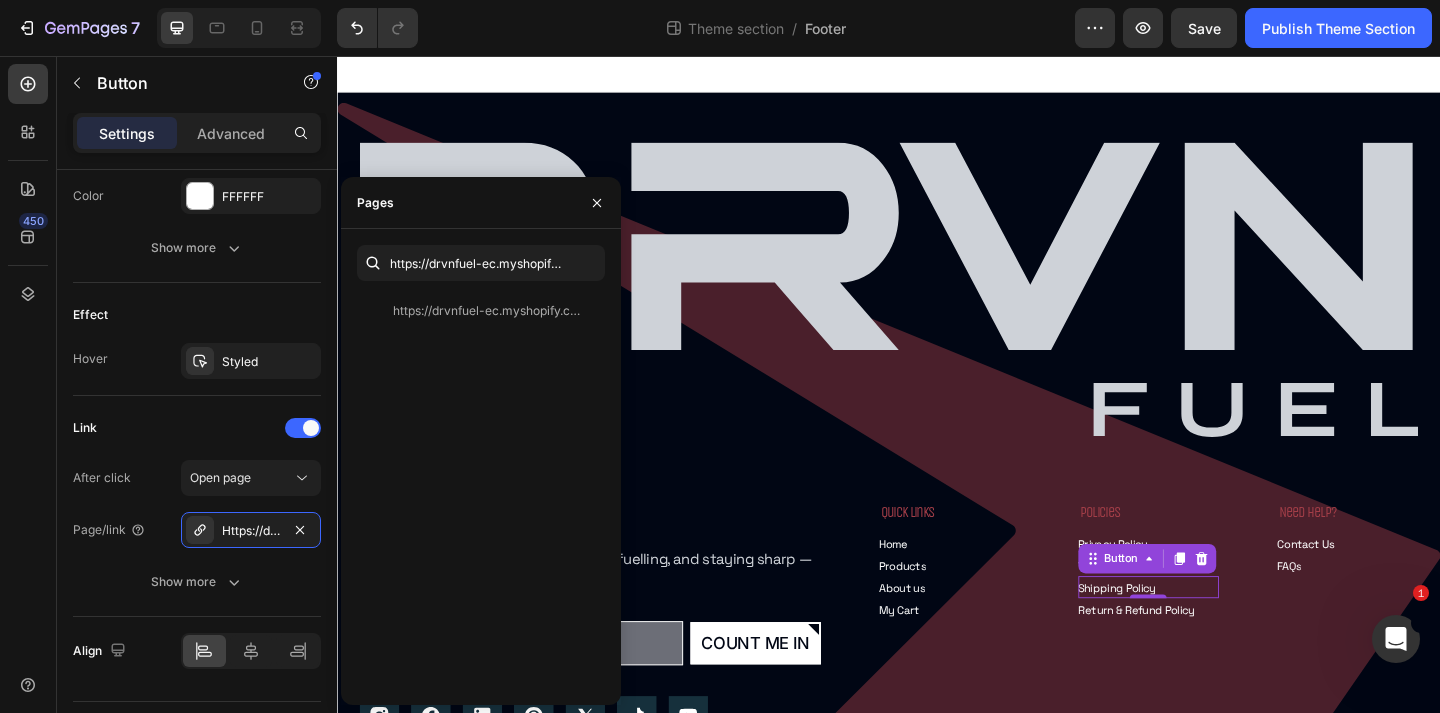 click on "Theme section  /  Footer" 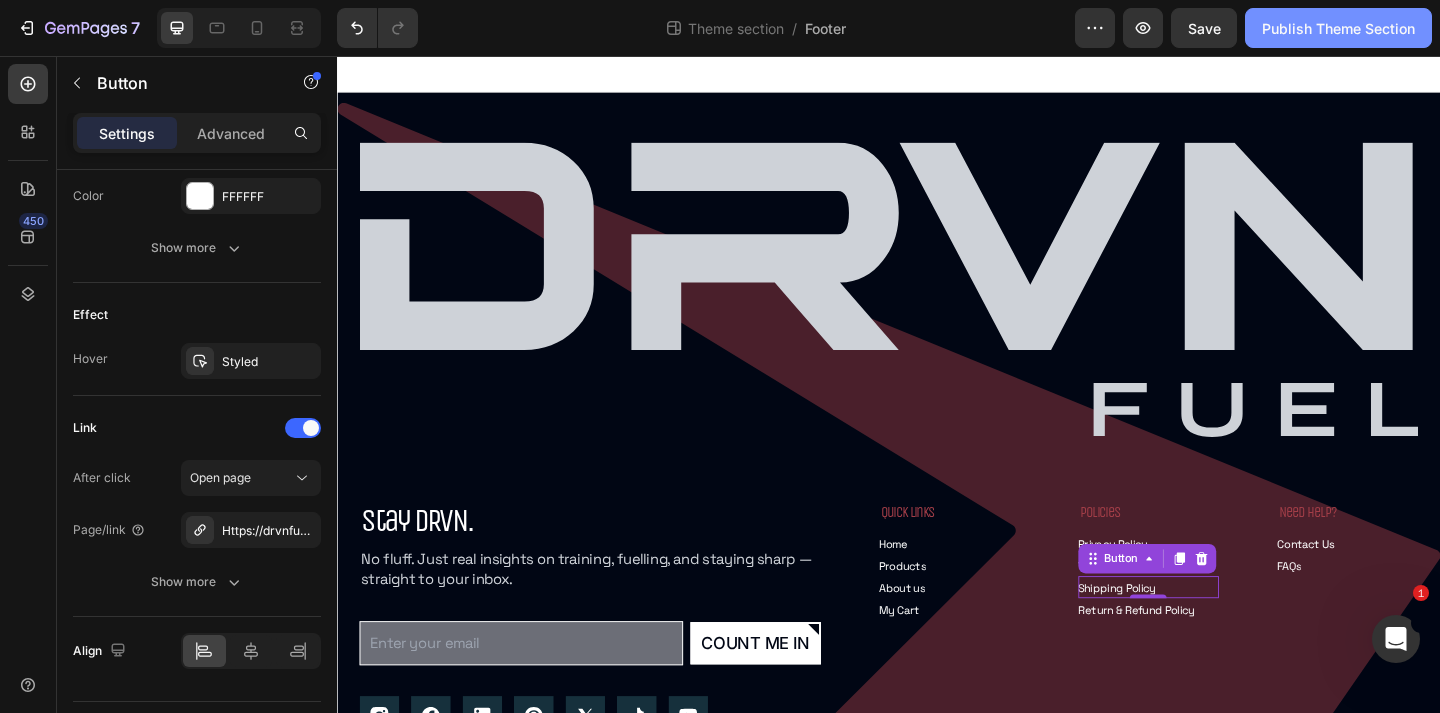 click on "Publish Theme Section" at bounding box center (1338, 28) 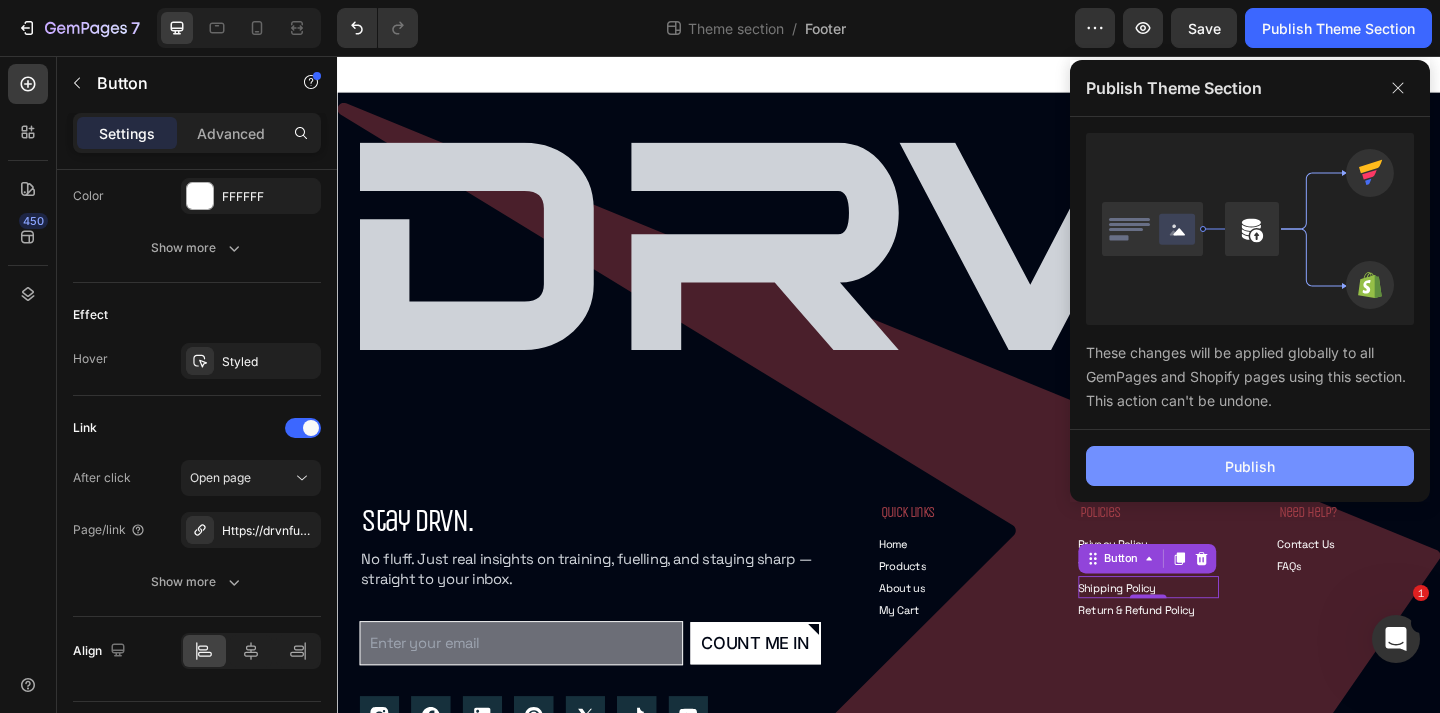 click on "Publish" at bounding box center (1250, 466) 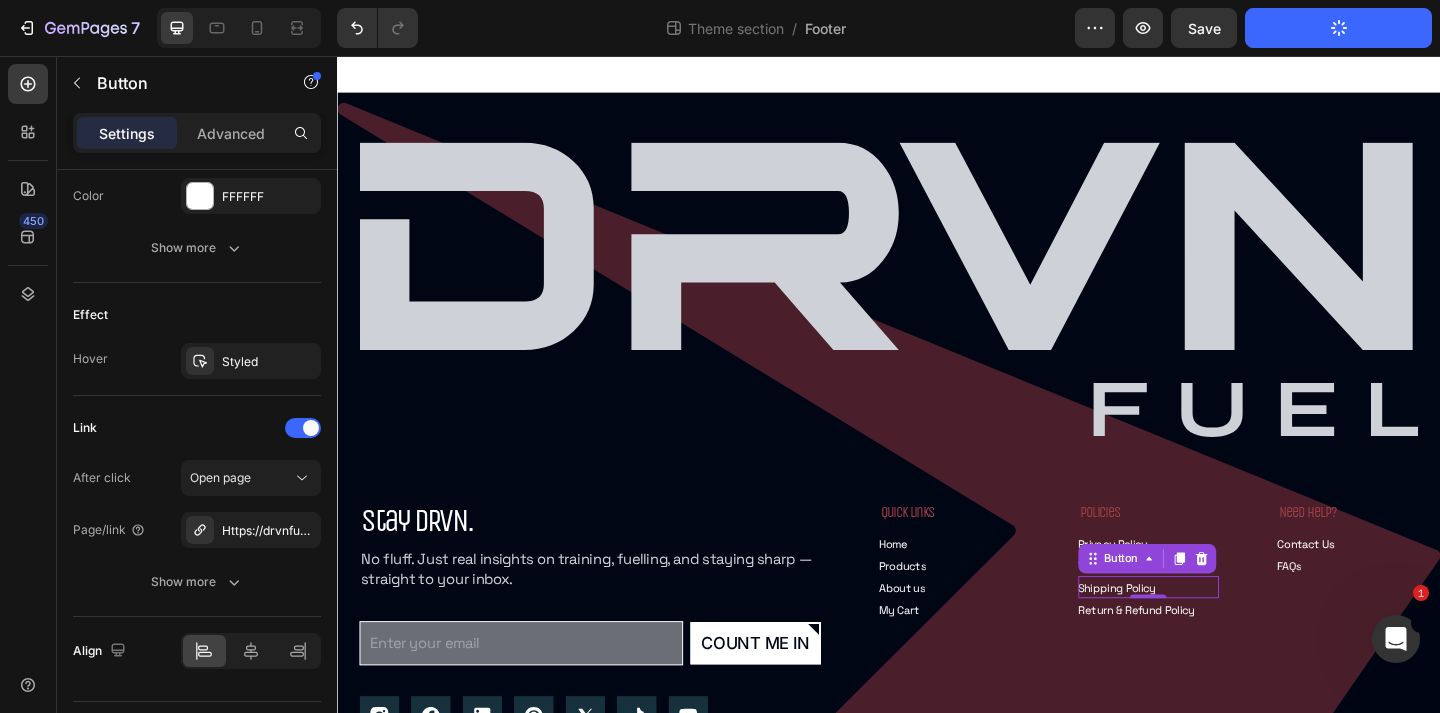 click at bounding box center (937, 76) 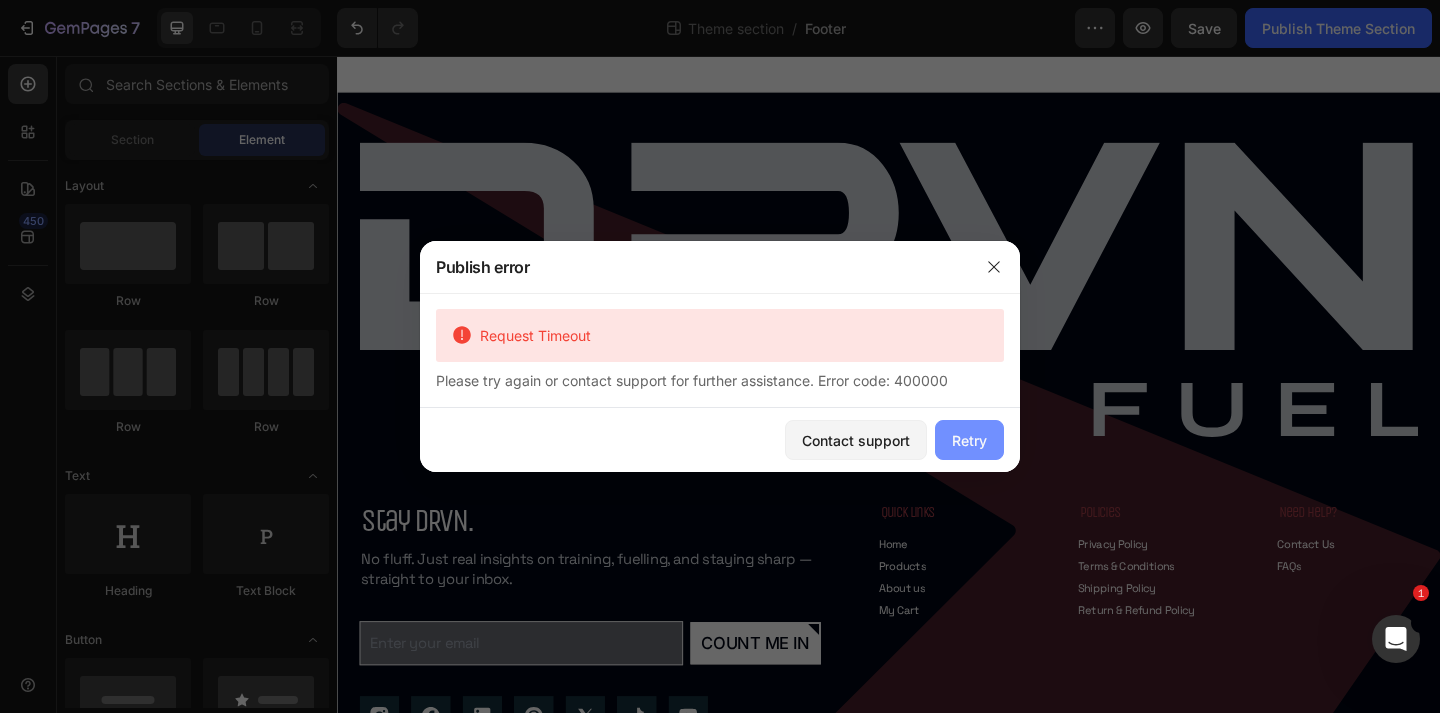 click on "Retry" at bounding box center [969, 440] 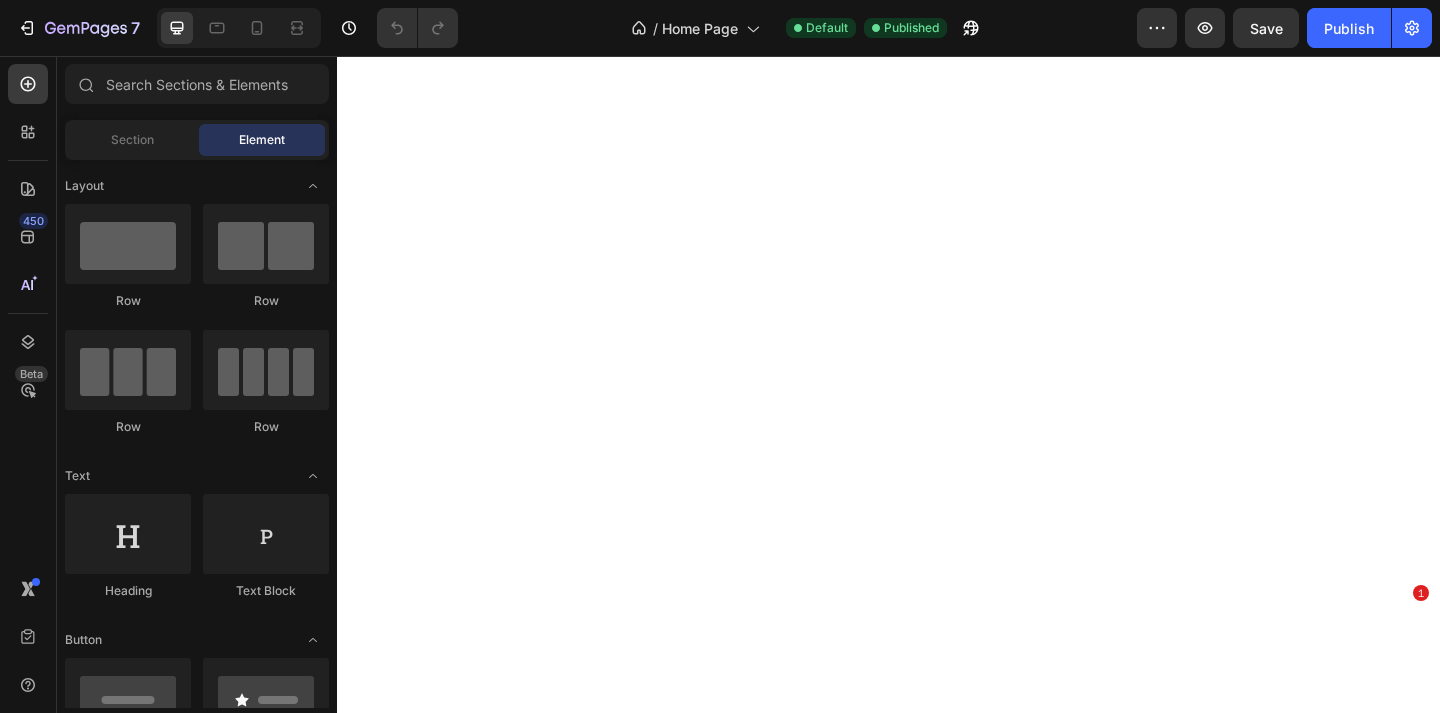 scroll, scrollTop: 0, scrollLeft: 0, axis: both 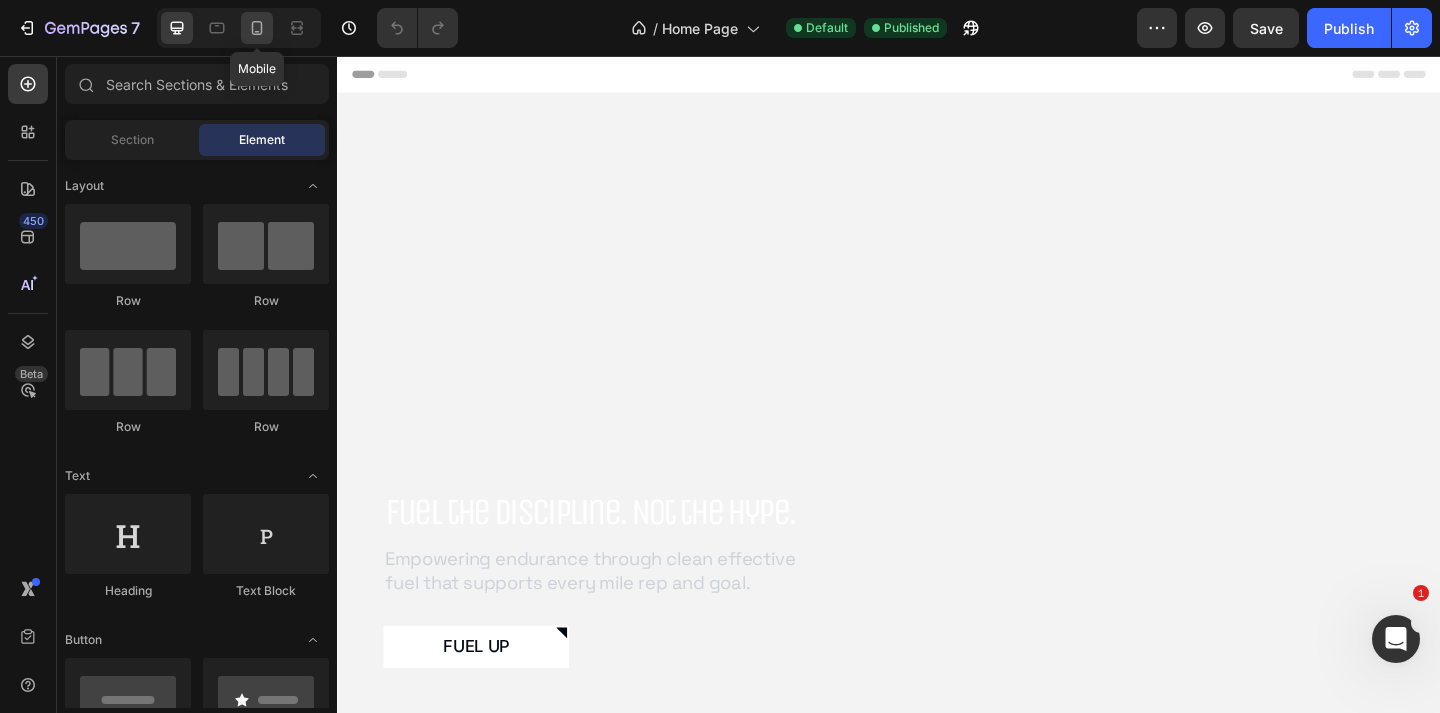 click 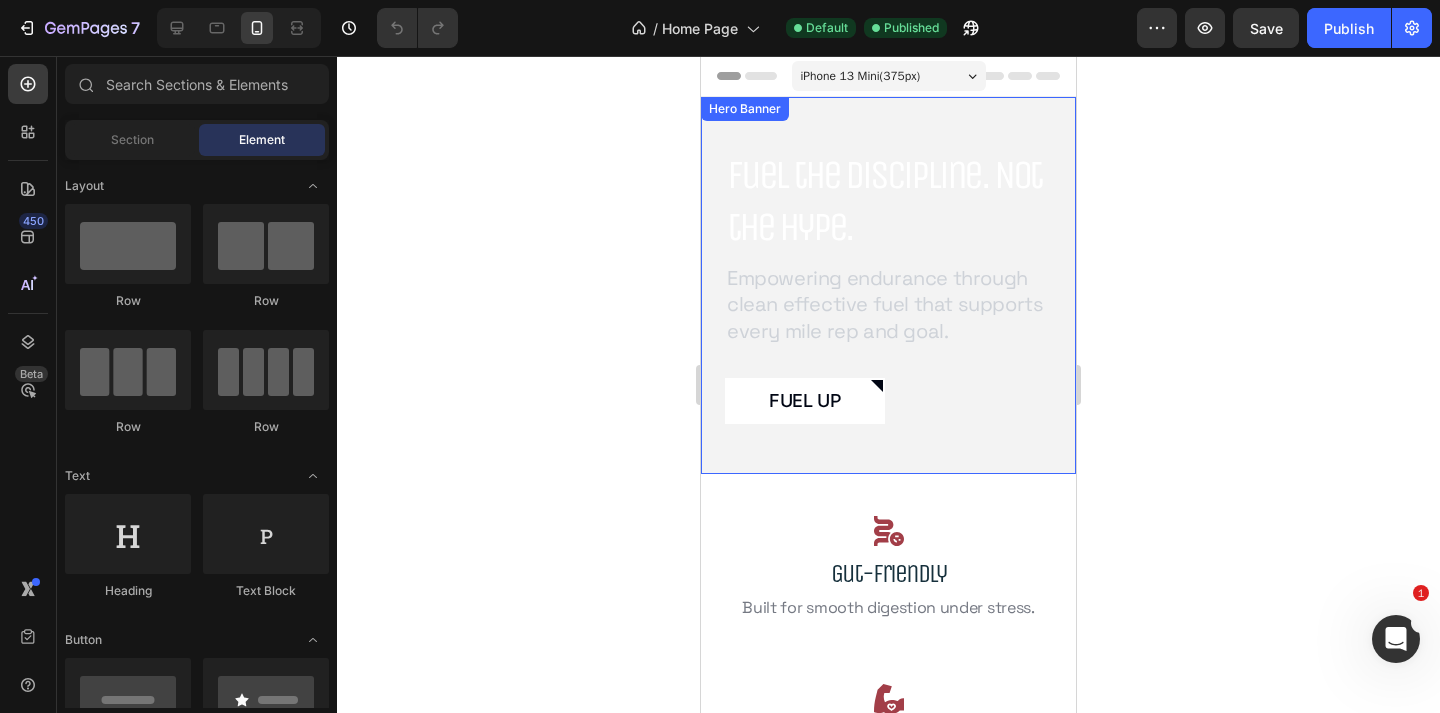 click on "Fuel the Discipline. Not the Hype. Heading Empowering endurance through clean effective fuel that supports every mile rep and goal. Text Block
Fuel Up Button" at bounding box center [888, 285] 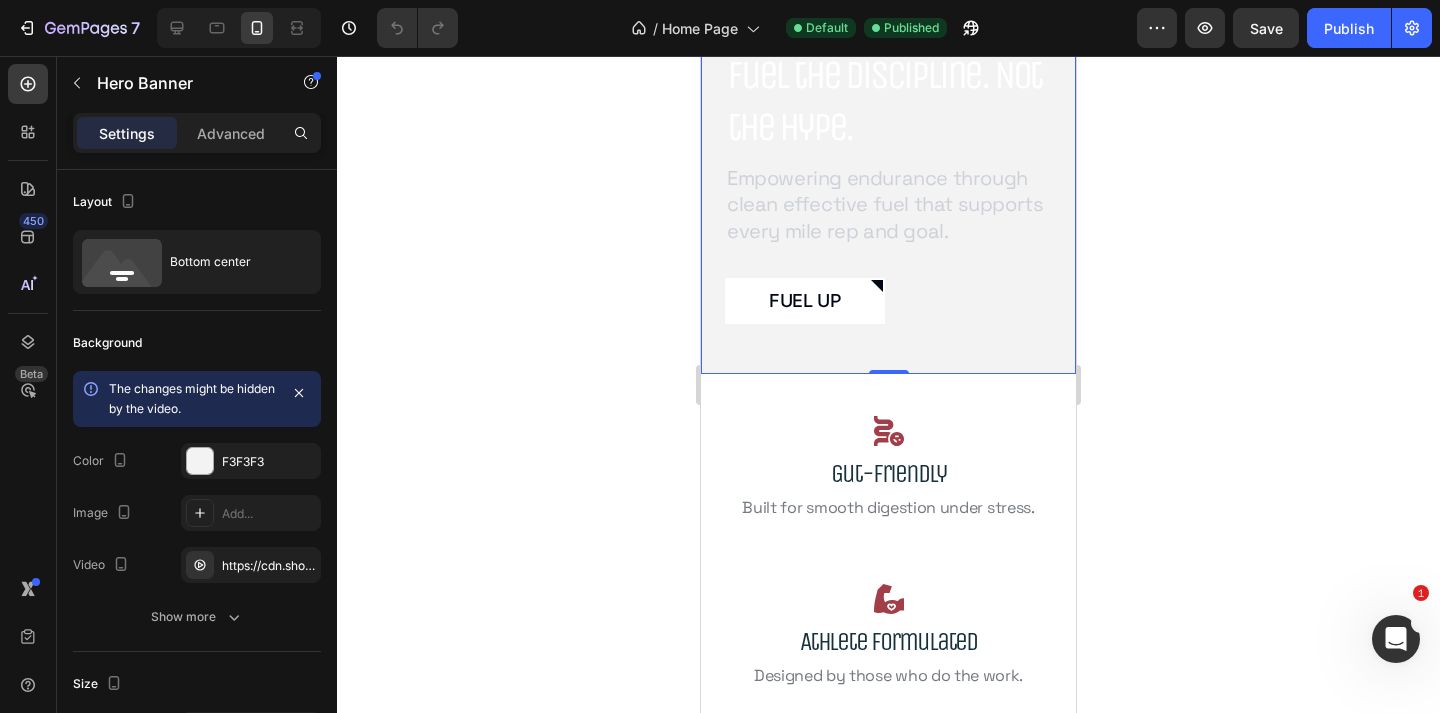 scroll, scrollTop: 102, scrollLeft: 0, axis: vertical 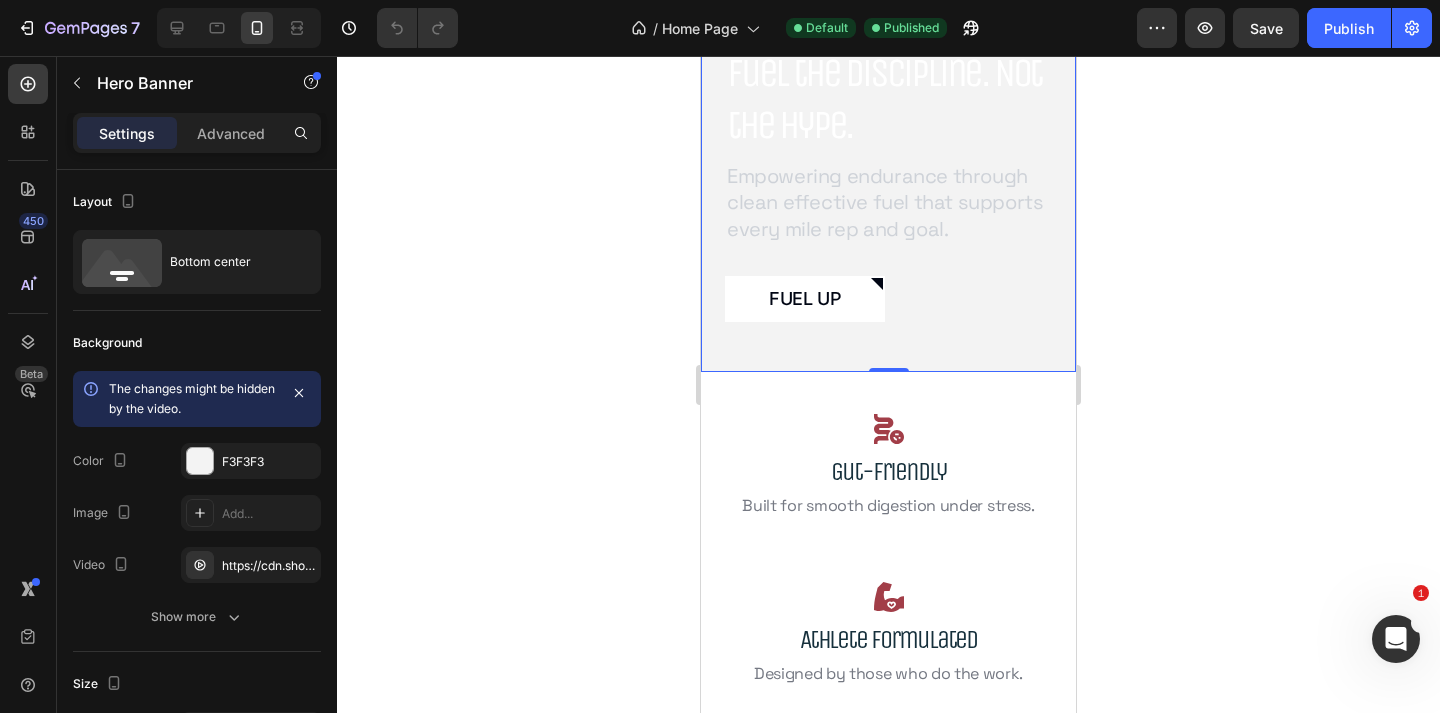 click 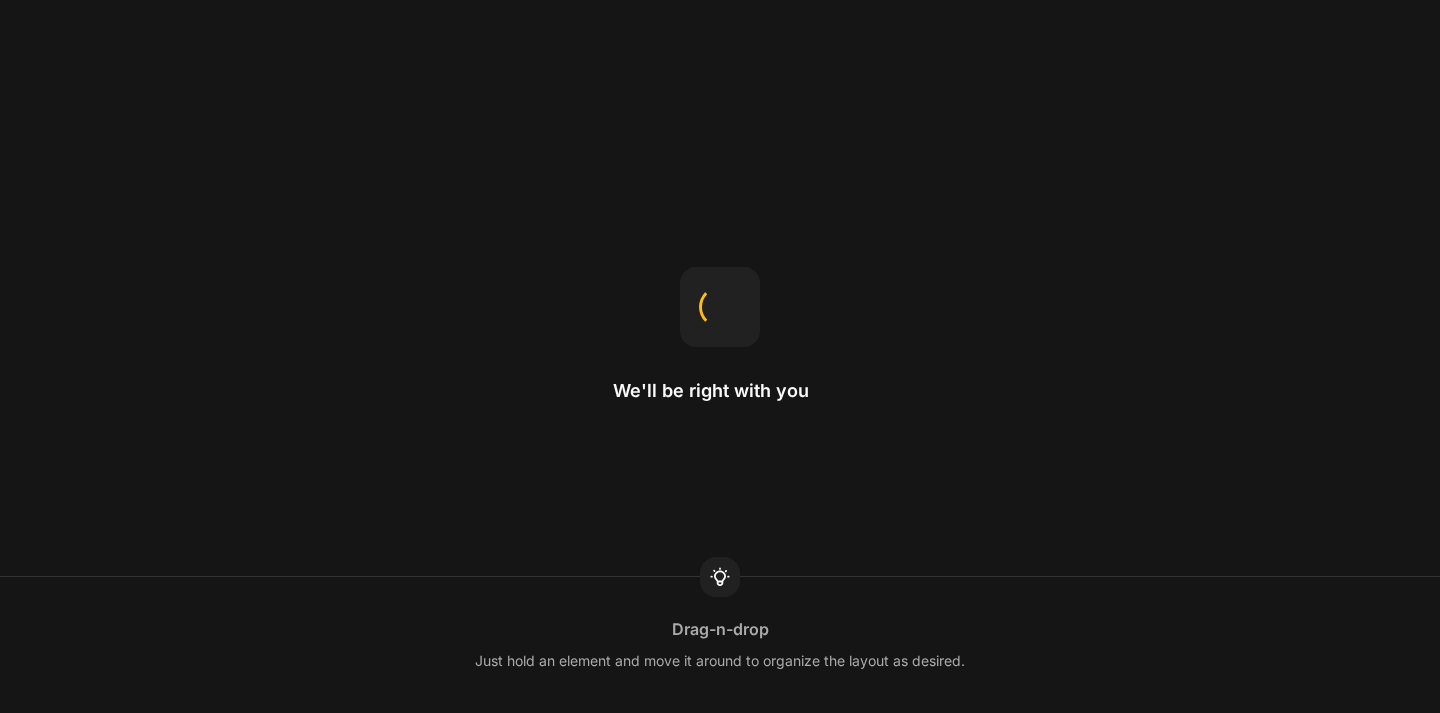 scroll, scrollTop: 0, scrollLeft: 0, axis: both 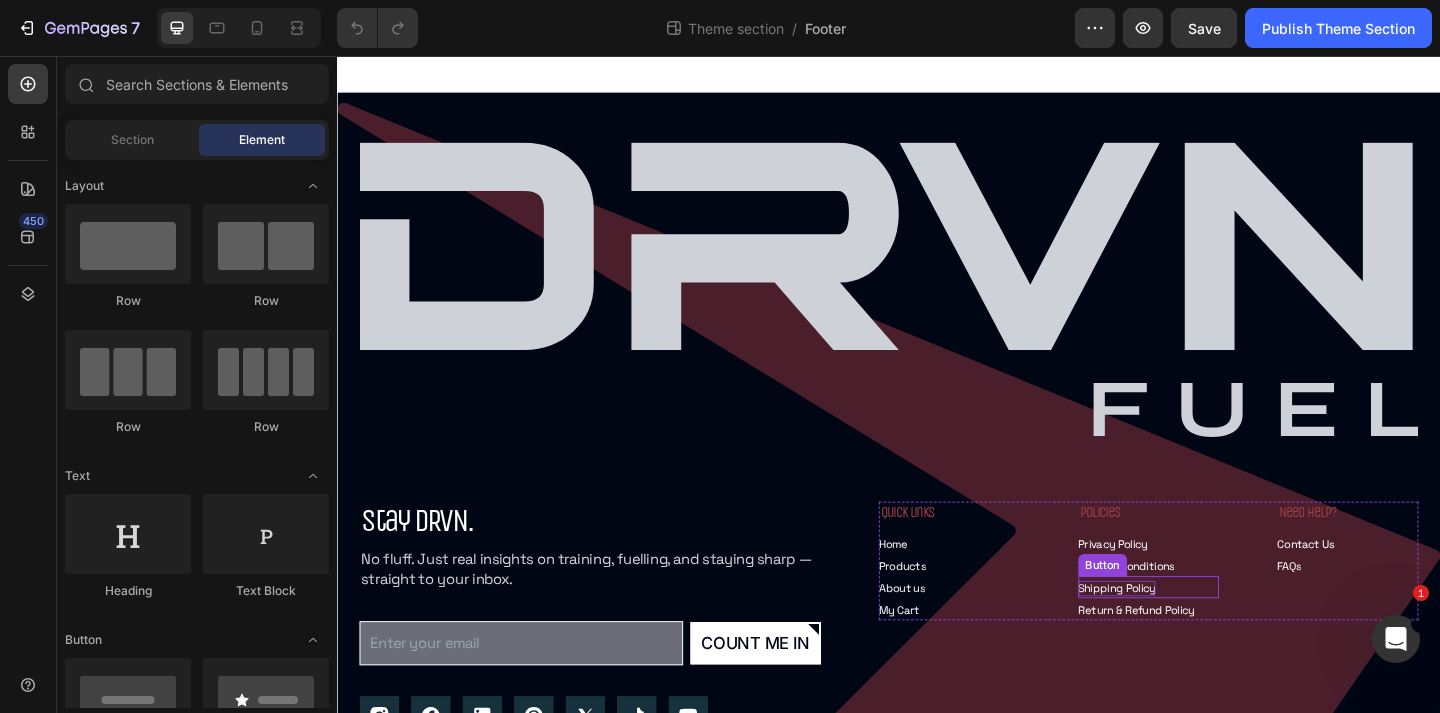 click on "Shipping Policy" at bounding box center (1185, 635) 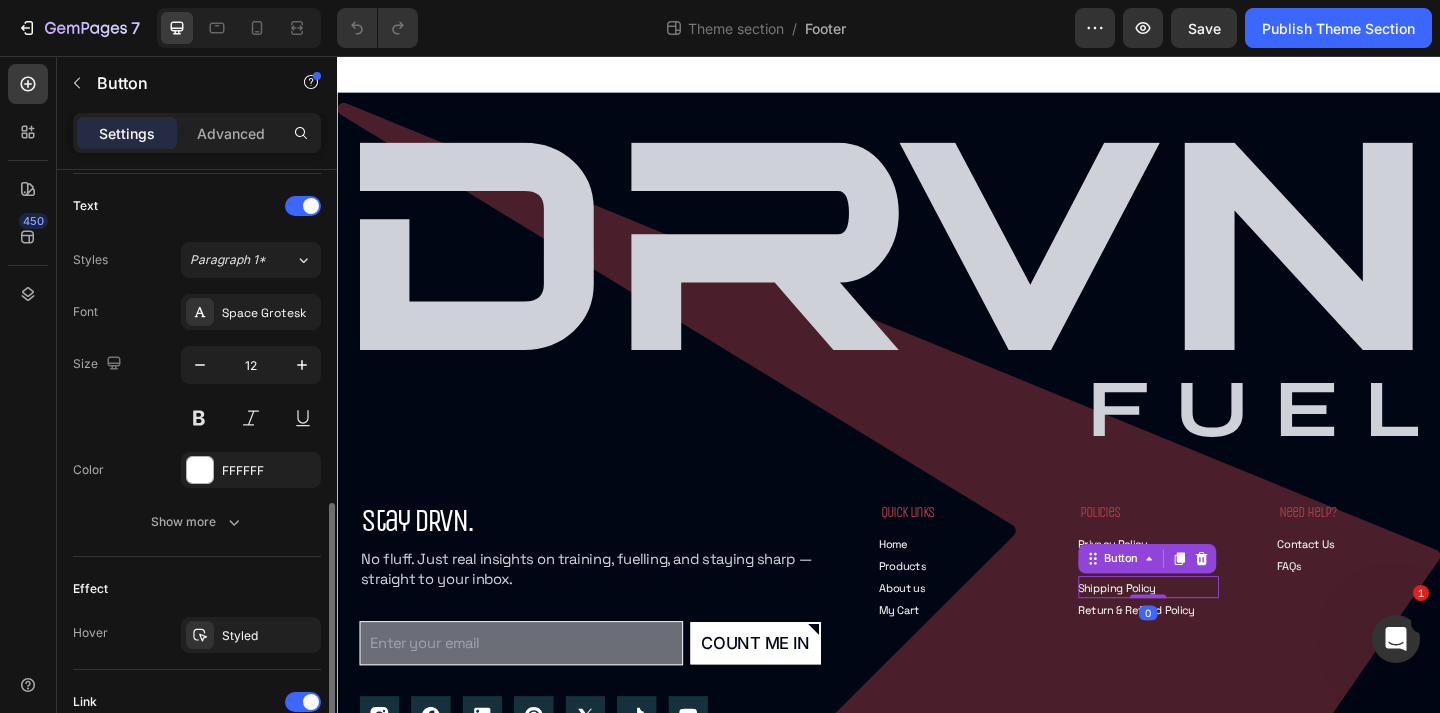 scroll, scrollTop: 990, scrollLeft: 0, axis: vertical 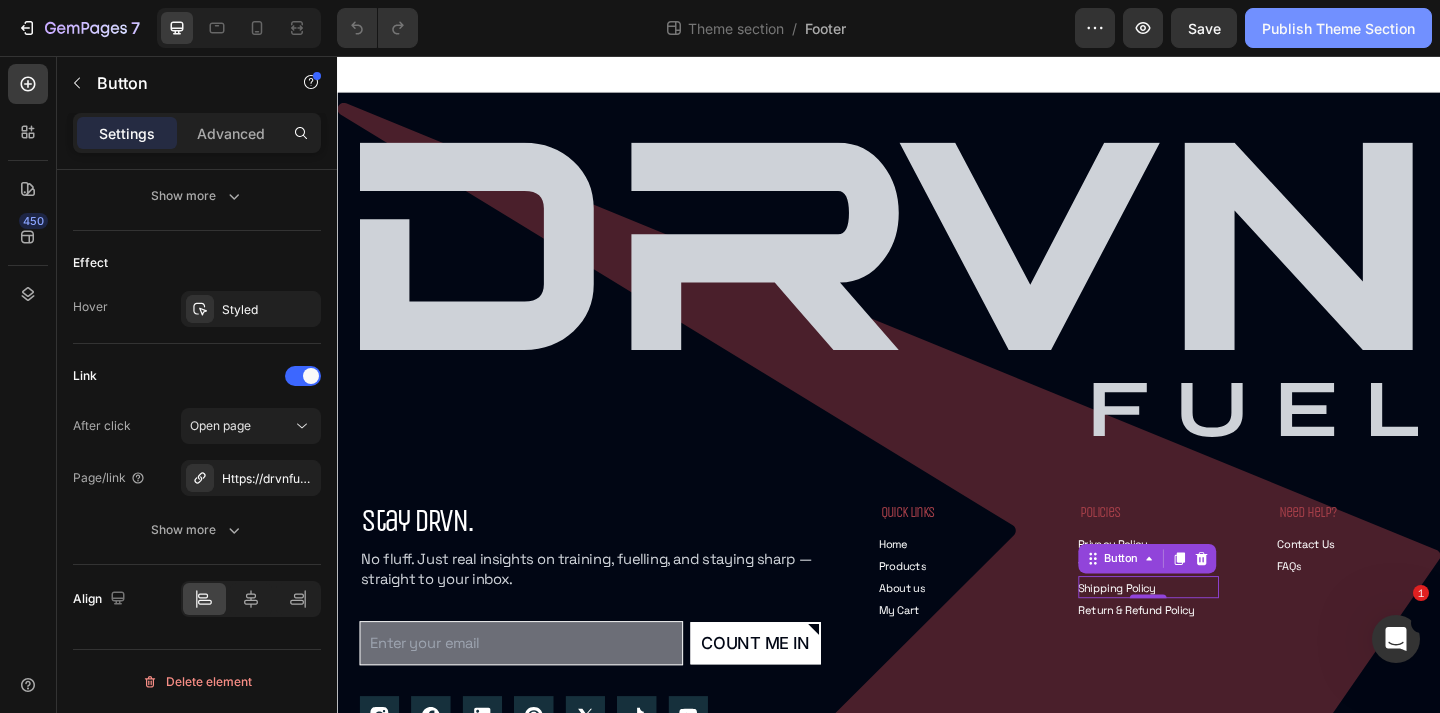 click on "Publish Theme Section" at bounding box center (1338, 28) 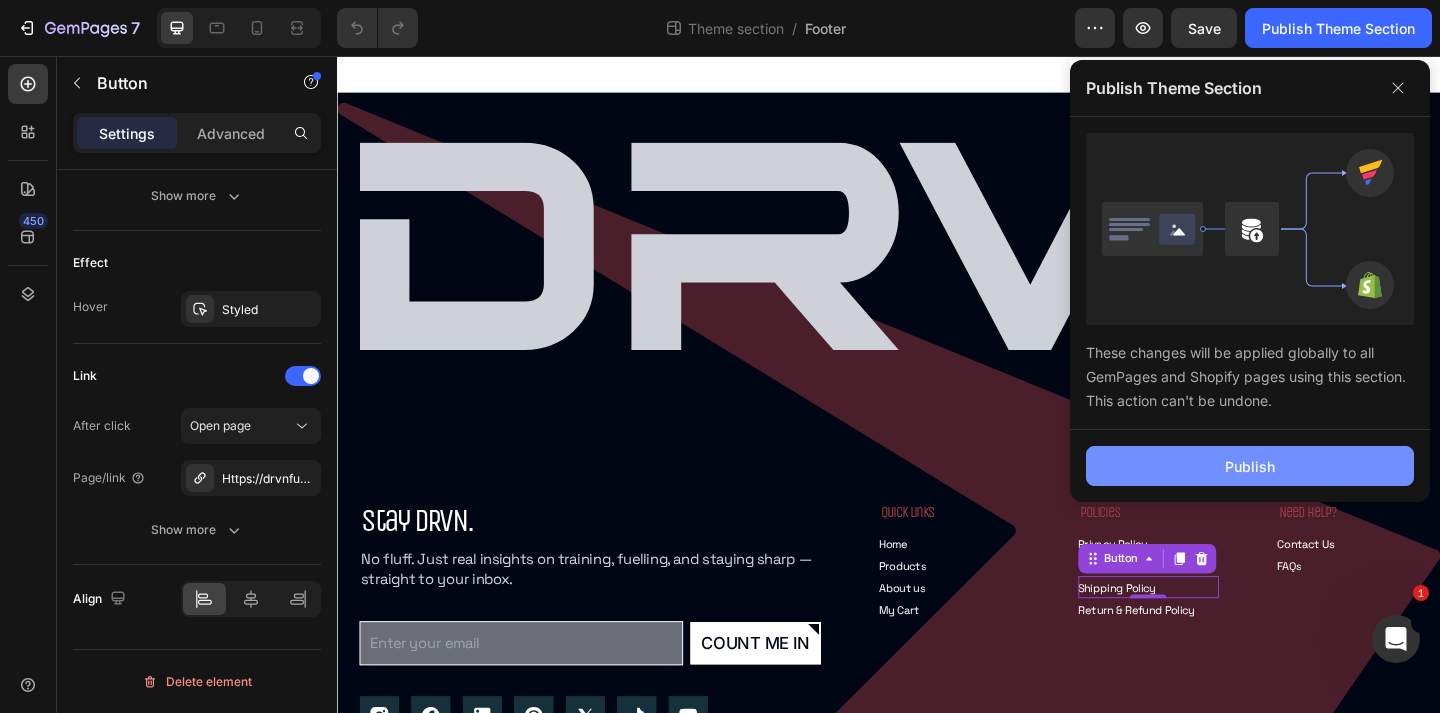 click on "Publish" 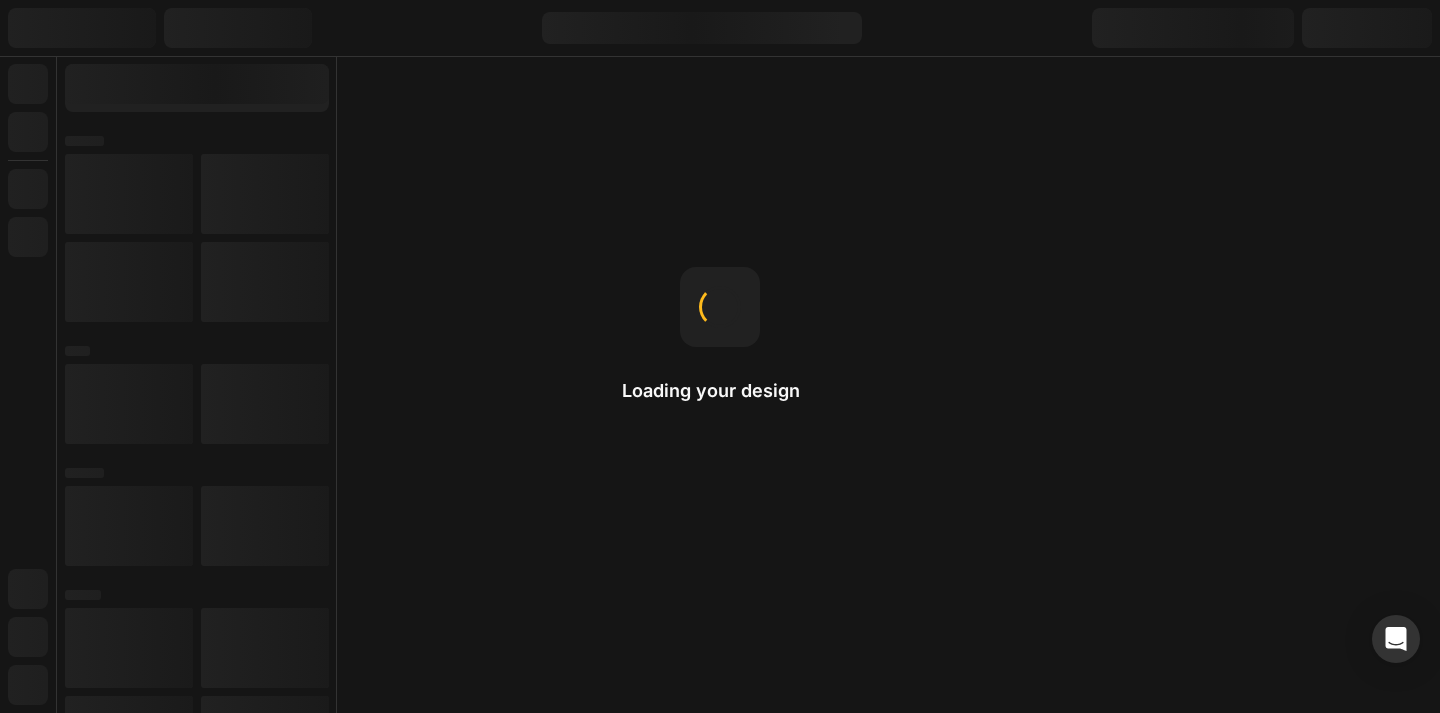 scroll, scrollTop: 0, scrollLeft: 0, axis: both 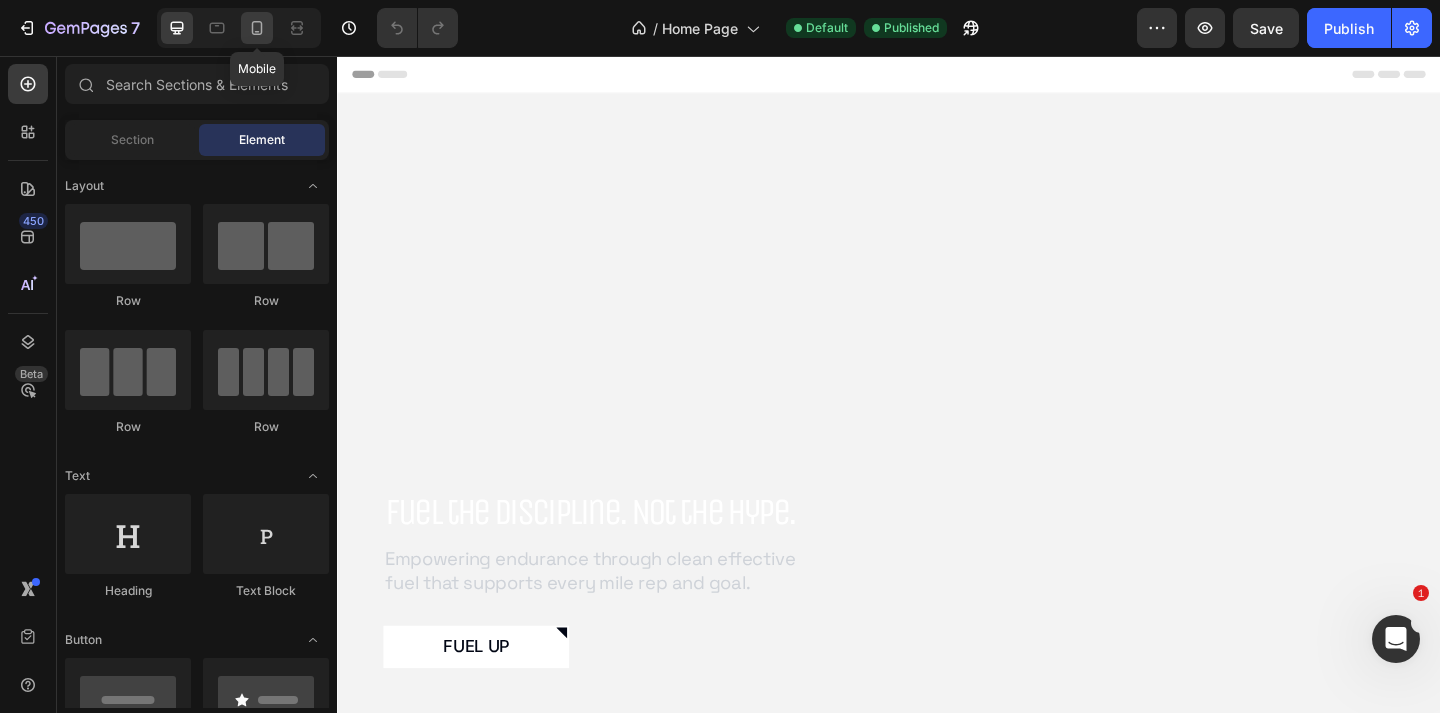 click 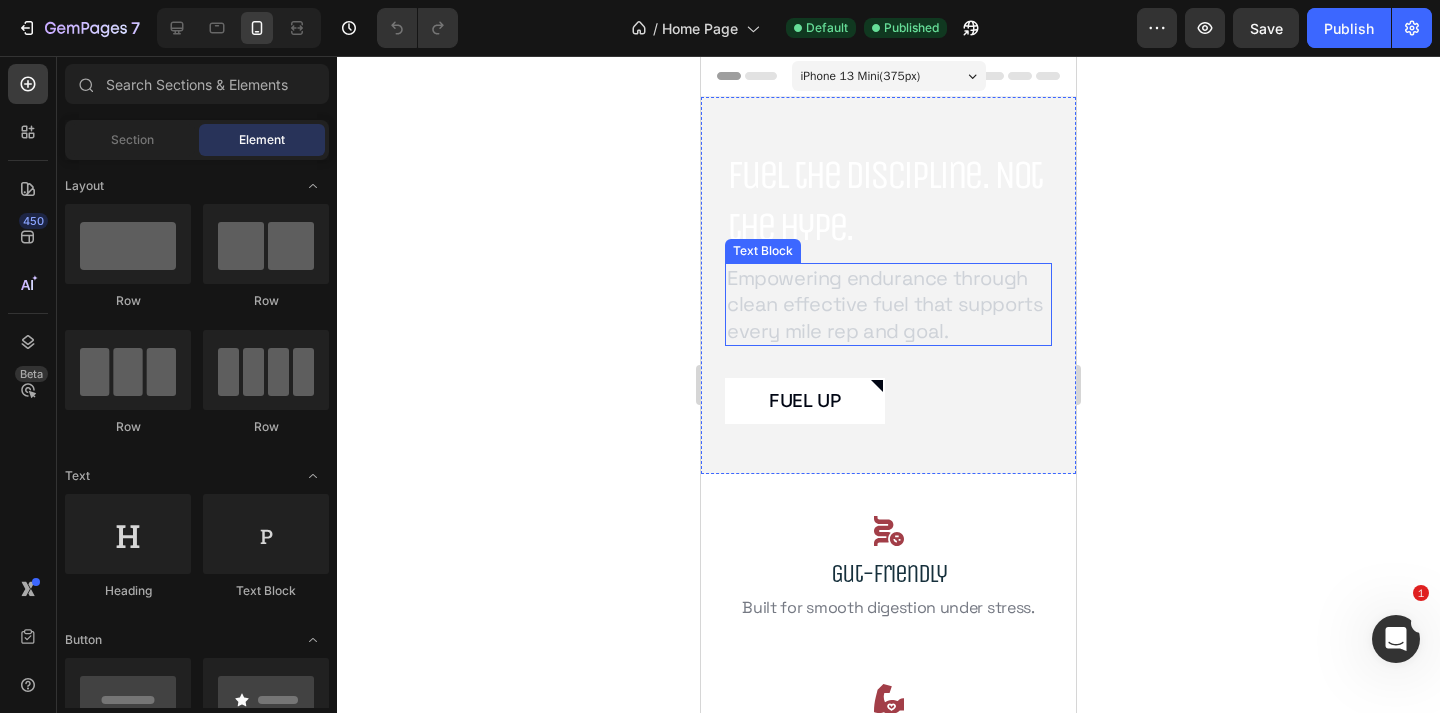click on "Fuel Up Button" at bounding box center (888, 401) 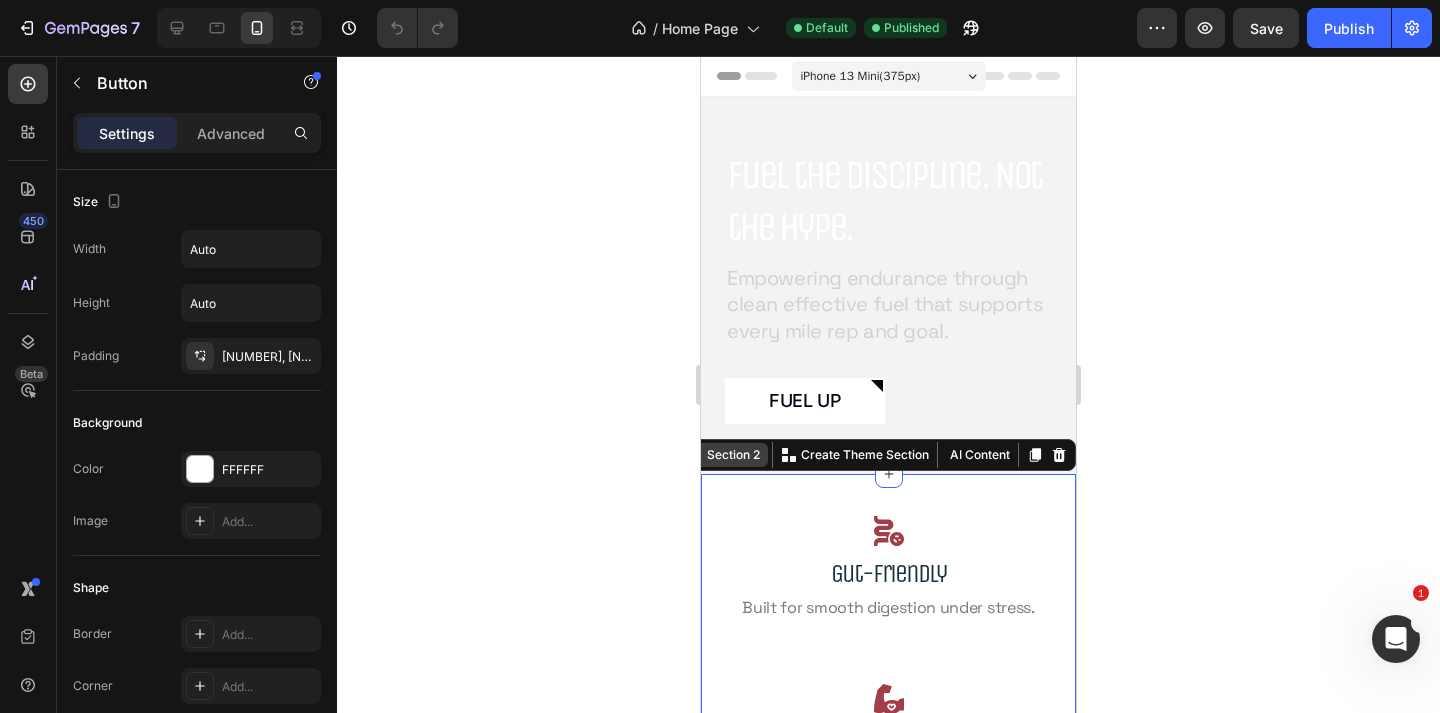 click on "Section 2   Create Theme Section AI Content Write with GemAI What would you like to describe here? Tone and Voice Persuasive Product Getting products... Show more Generate" at bounding box center [877, 455] 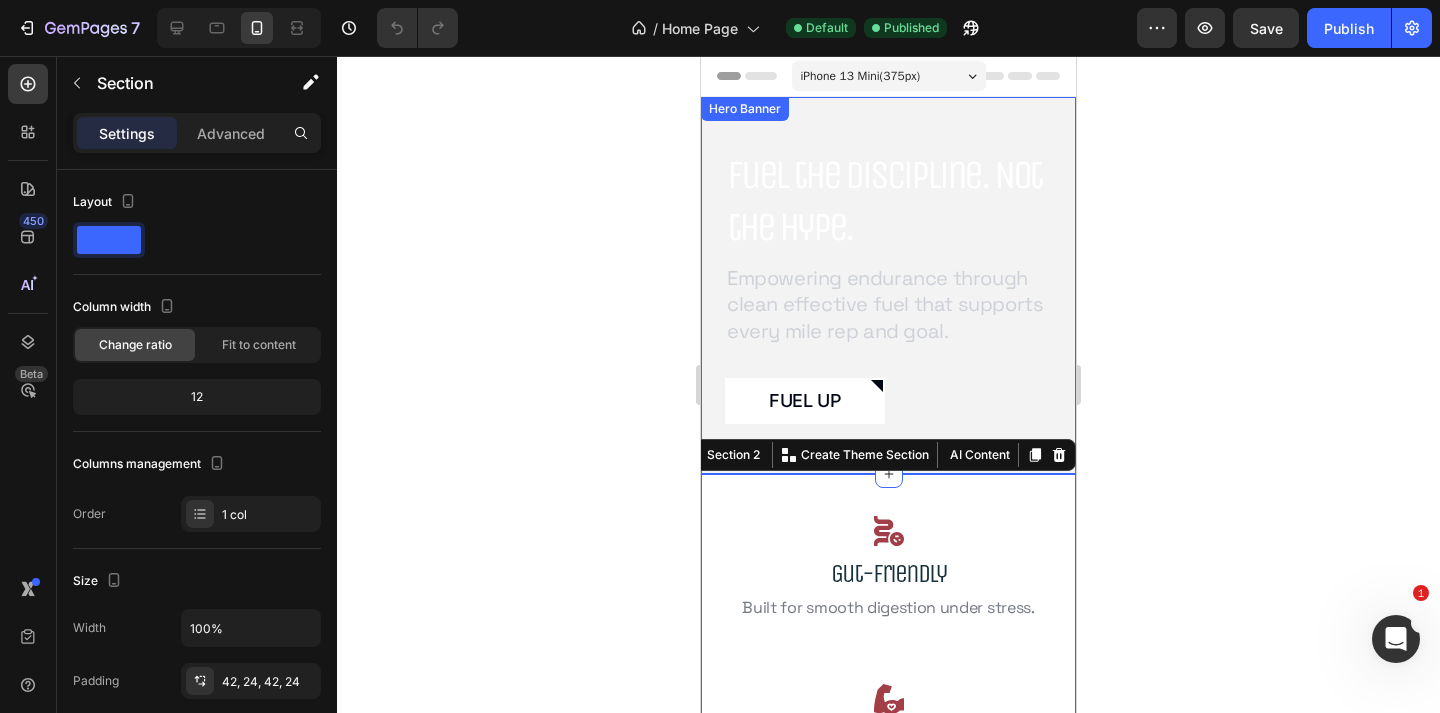 click on "Fuel the Discipline. Not the Hype. Heading Empowering endurance through clean effective fuel that supports every mile rep and goal. Text Block
Fuel Up Button" at bounding box center (888, 285) 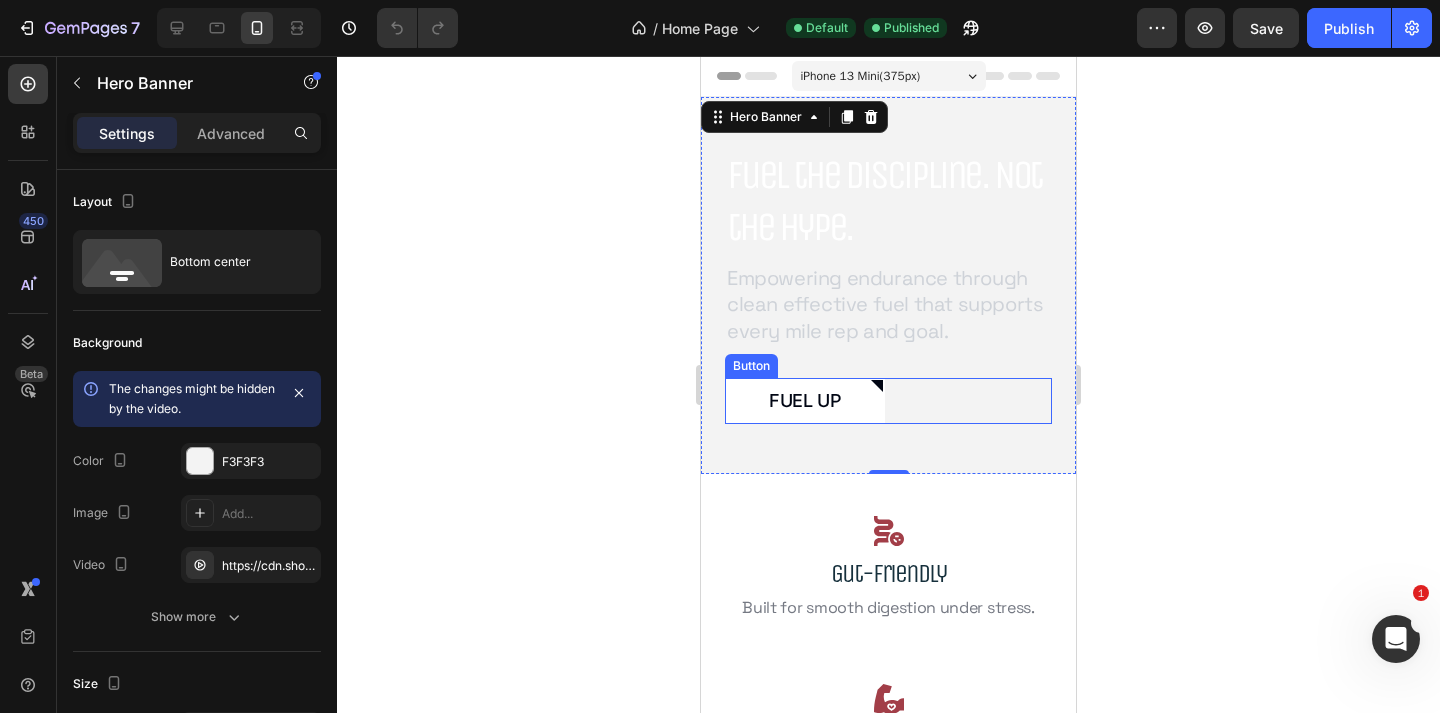 click 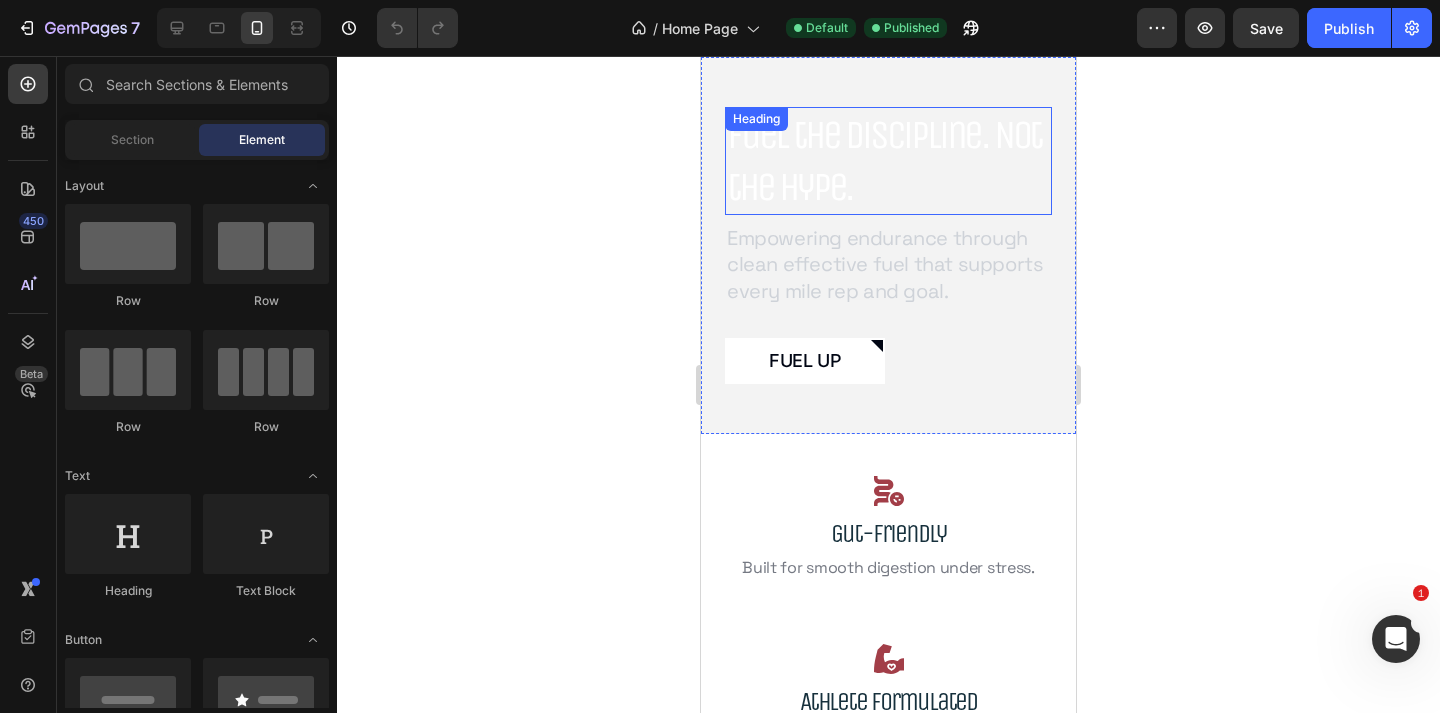 scroll, scrollTop: 0, scrollLeft: 0, axis: both 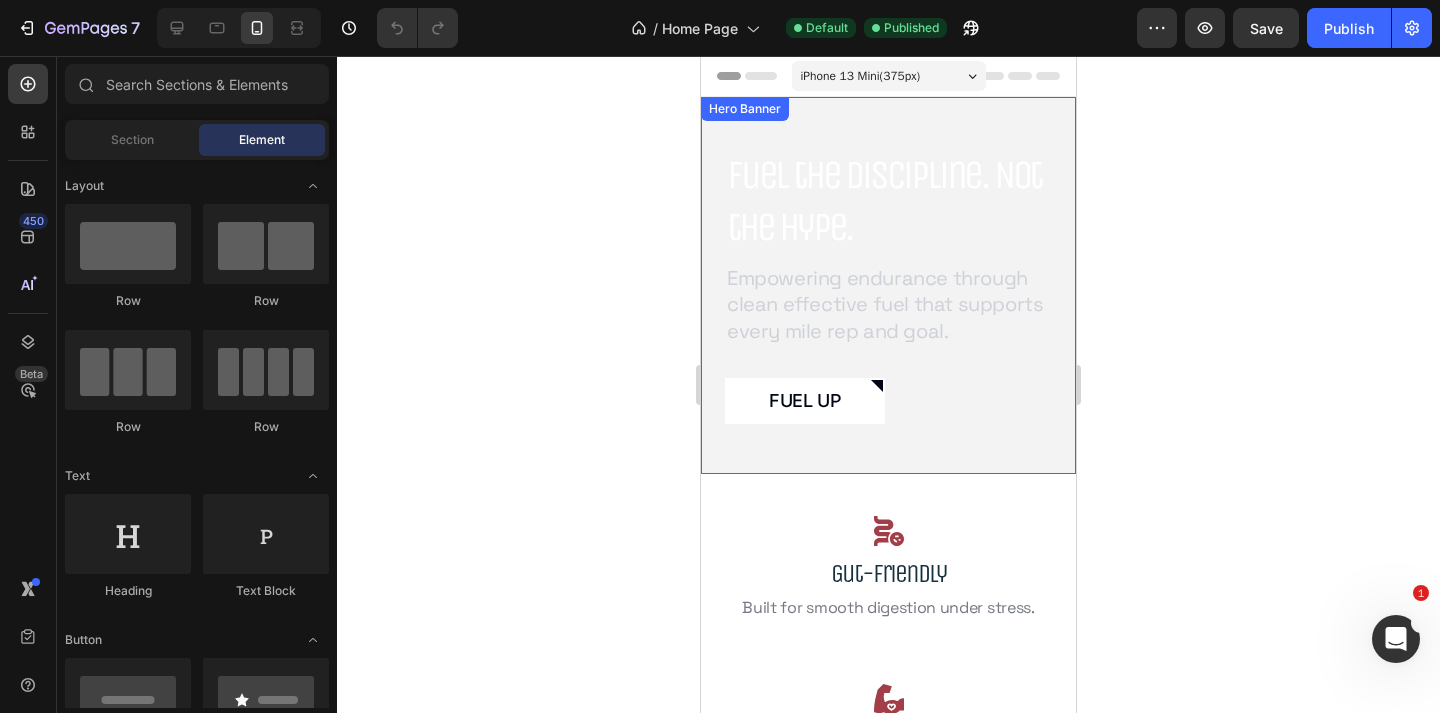 click on "Hero Banner" at bounding box center (745, 109) 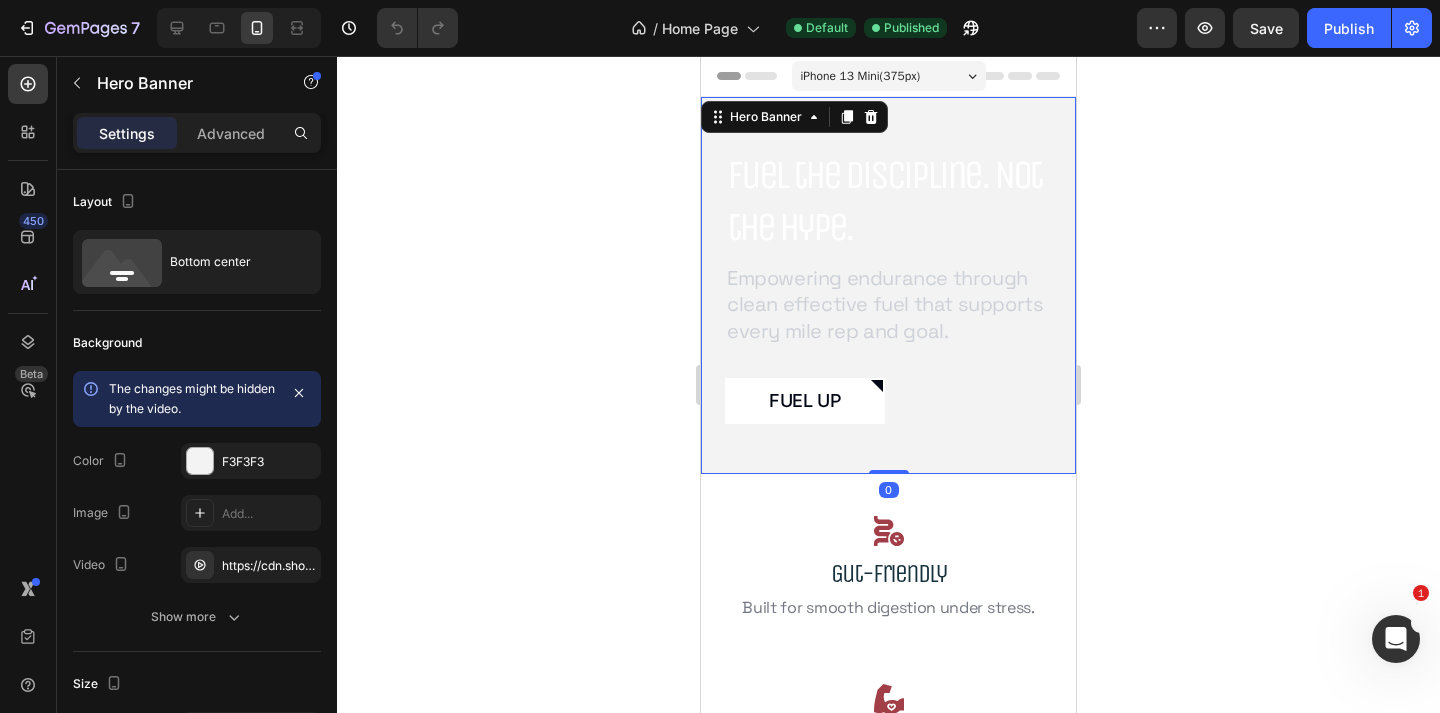 click on "Fuel the Discipline. Not the Hype. Heading Empowering endurance through clean effective fuel that supports every mile rep and goal. Text Block
Fuel Up Button" at bounding box center (888, 285) 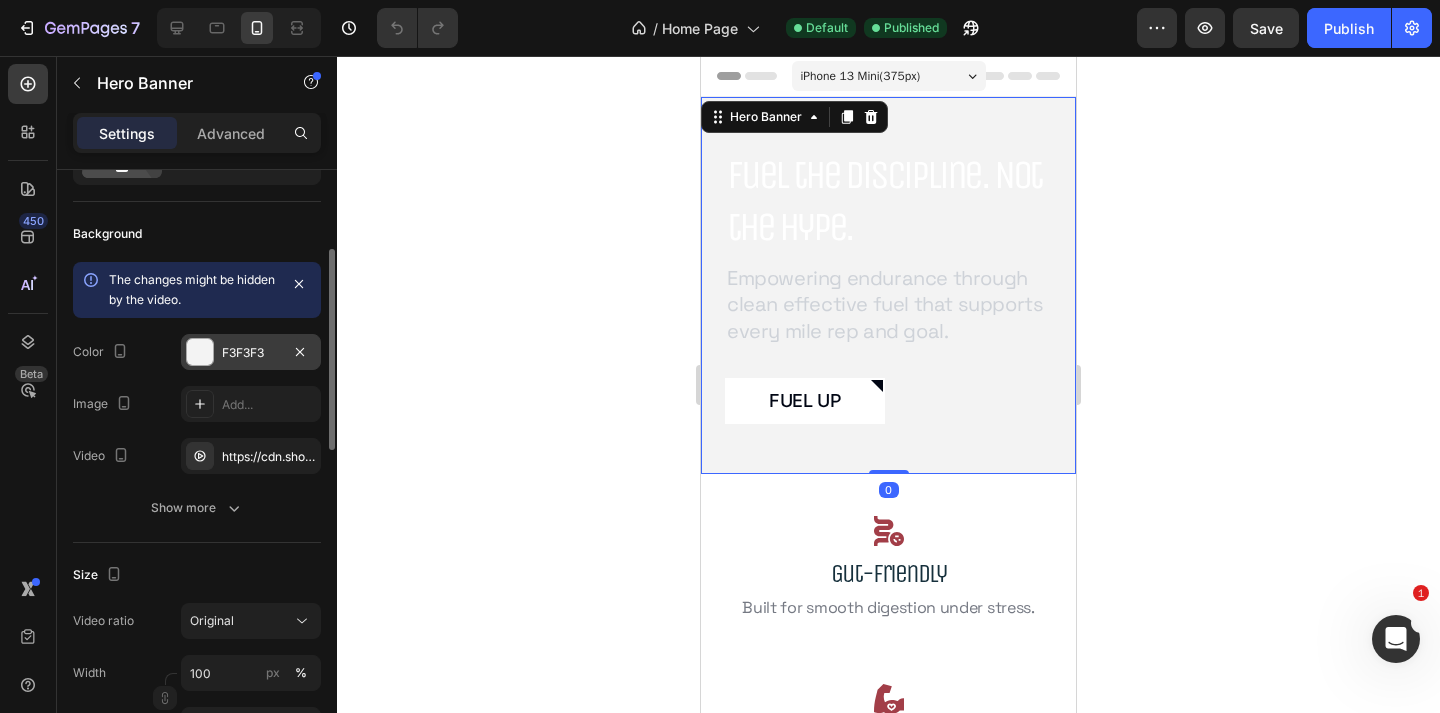 scroll, scrollTop: 268, scrollLeft: 0, axis: vertical 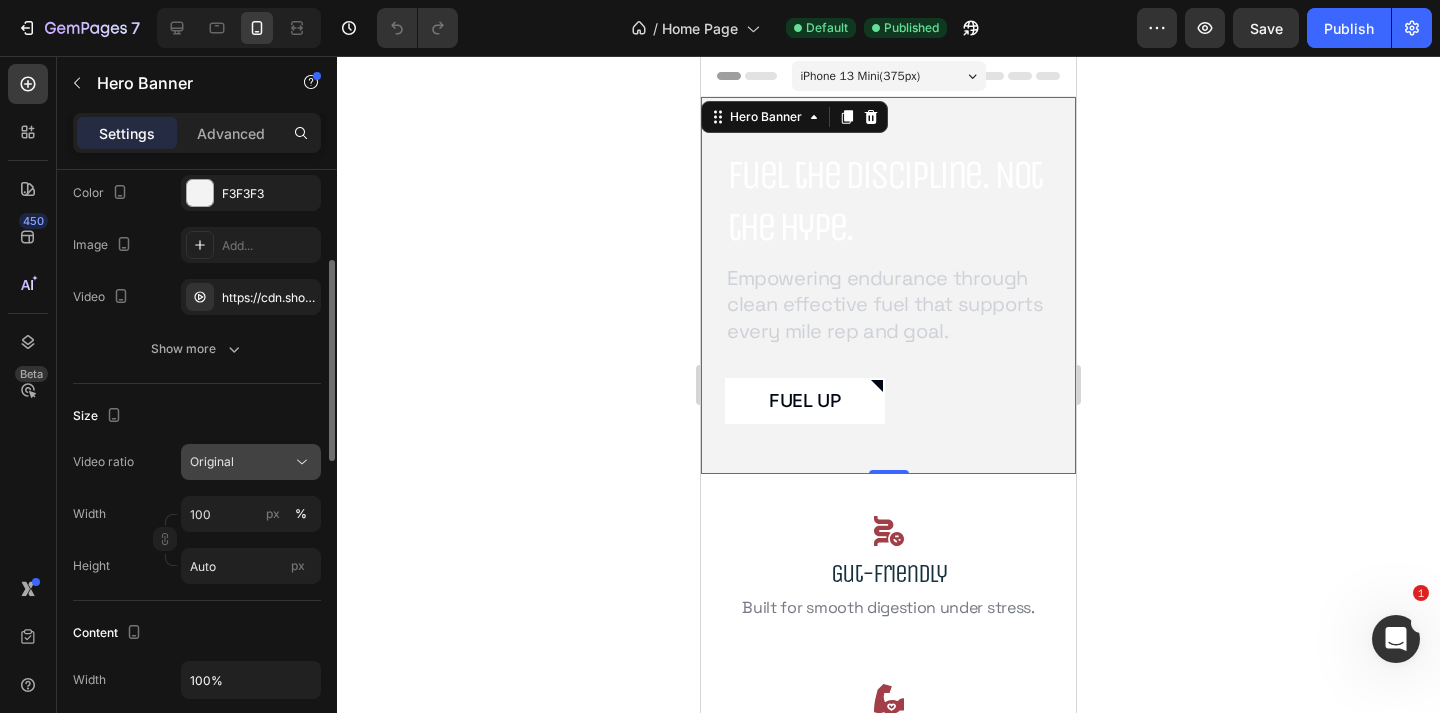 click on "Original" at bounding box center (251, 462) 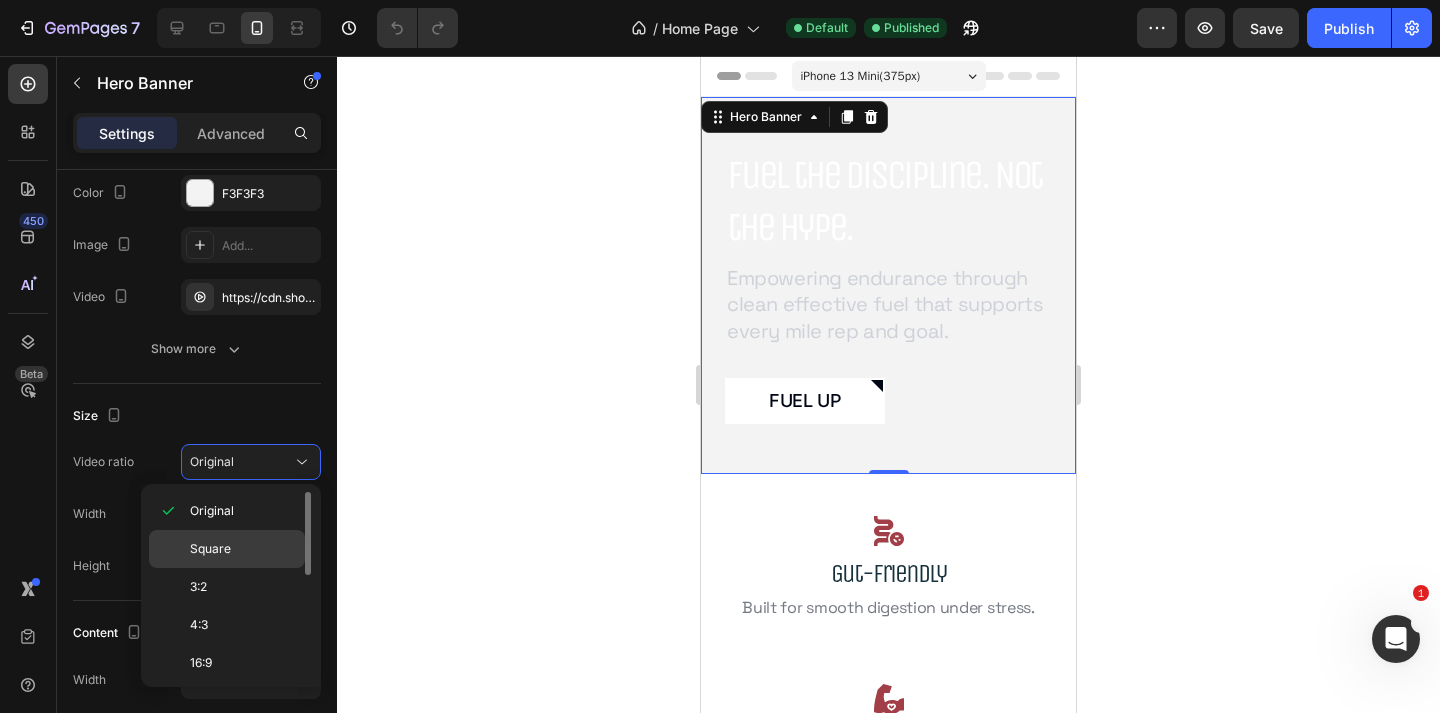 click on "Square" 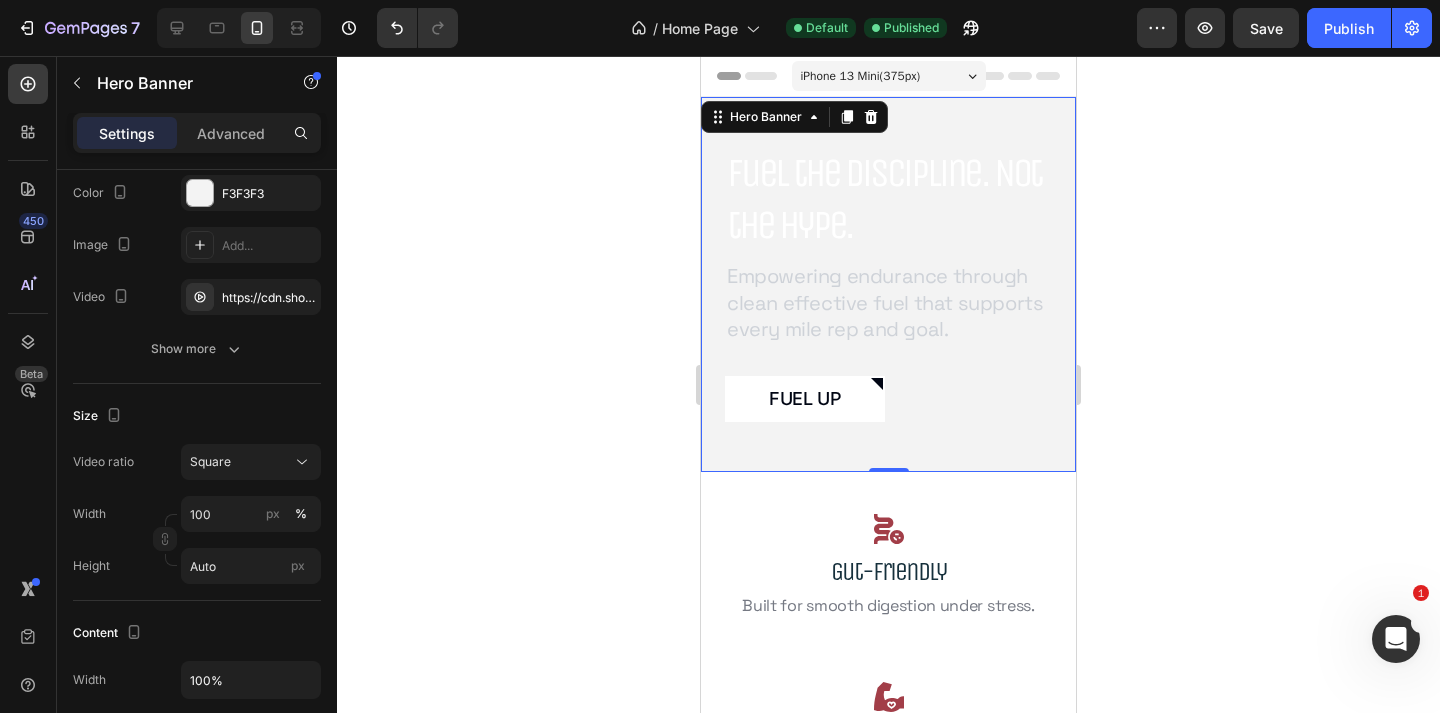 click 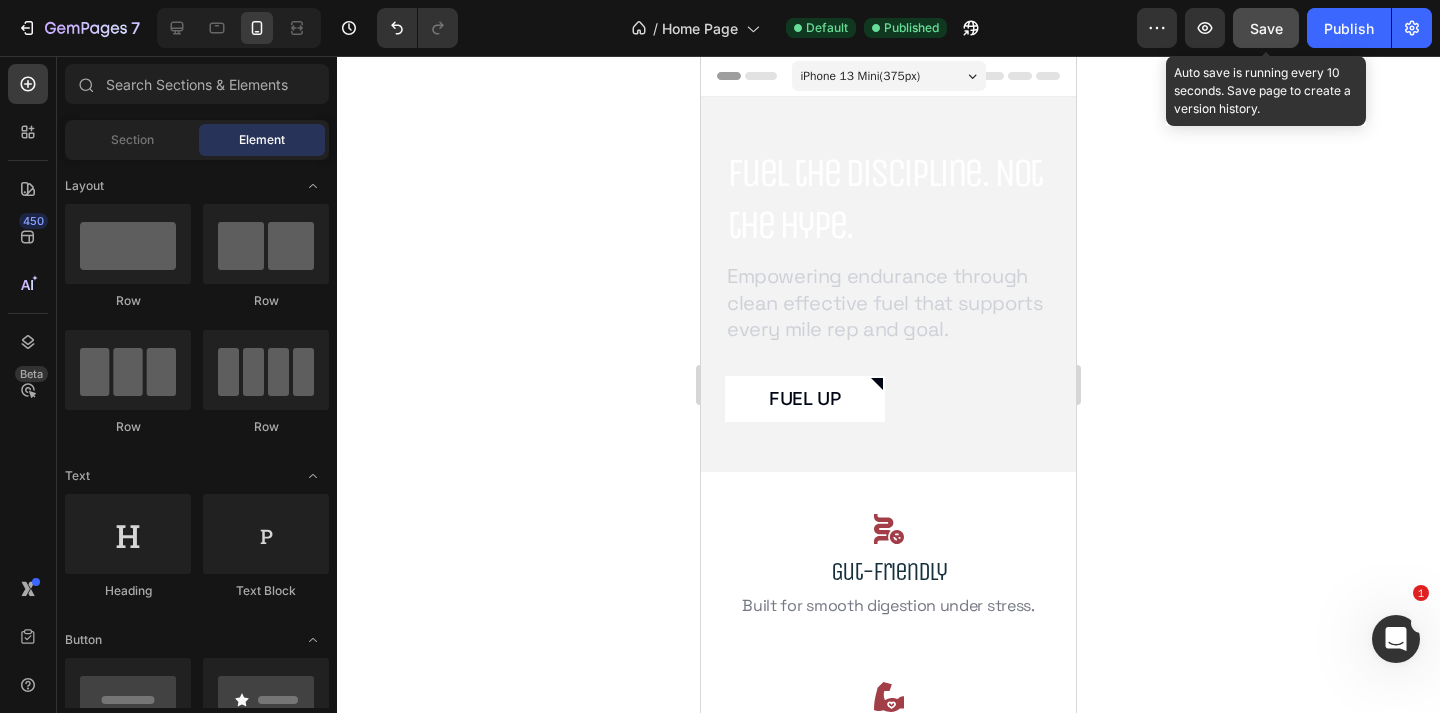 click on "Save" at bounding box center (1266, 28) 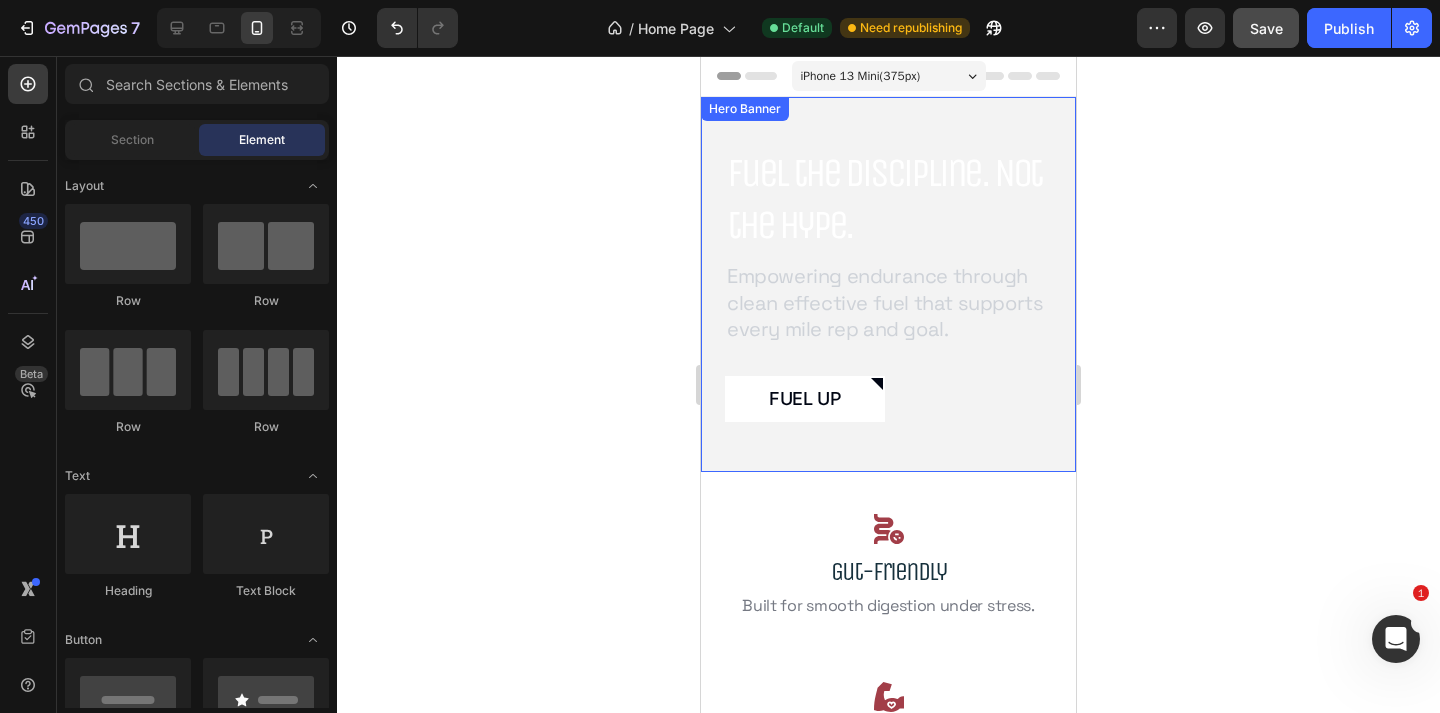 click on "Fuel the Discipline. Not the Hype. Heading Empowering endurance through clean effective fuel that supports every mile rep and goal. Text Block
Fuel Up Button" at bounding box center [888, 283] 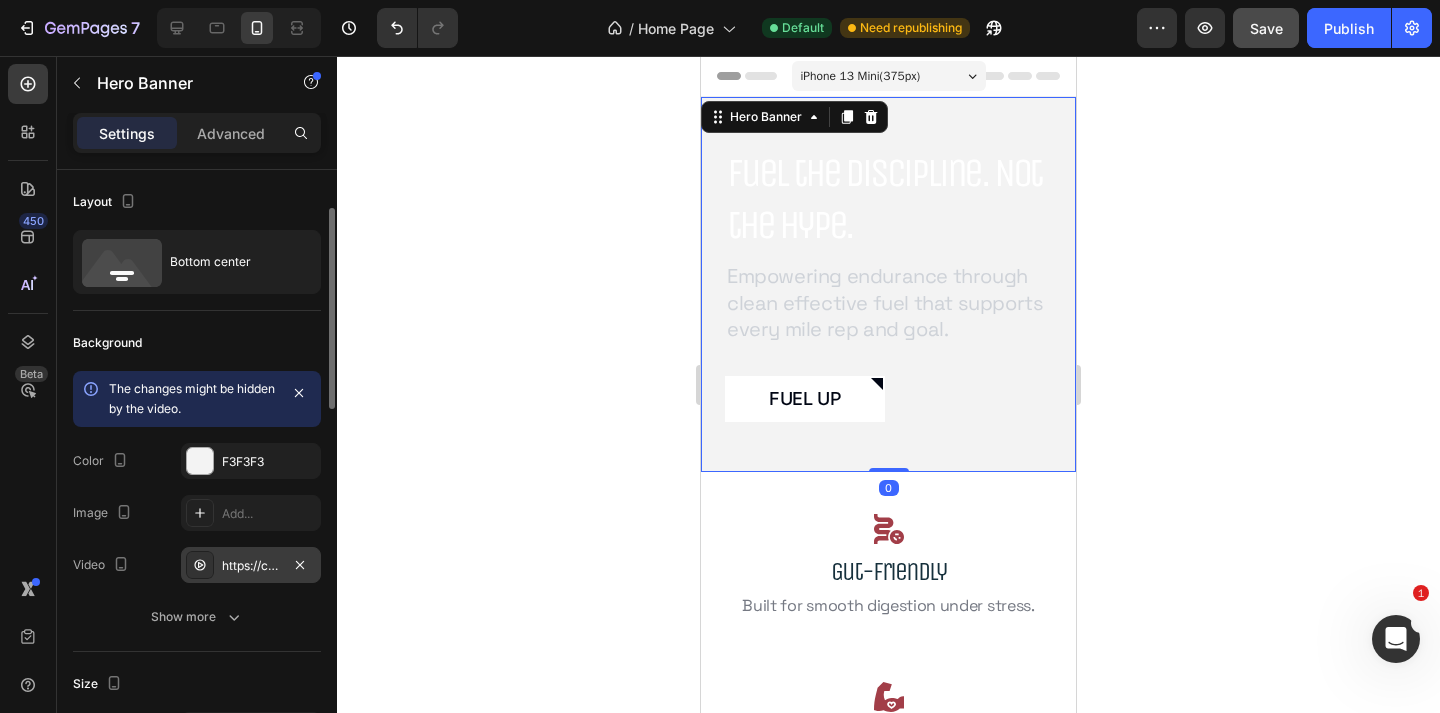 scroll, scrollTop: 388, scrollLeft: 0, axis: vertical 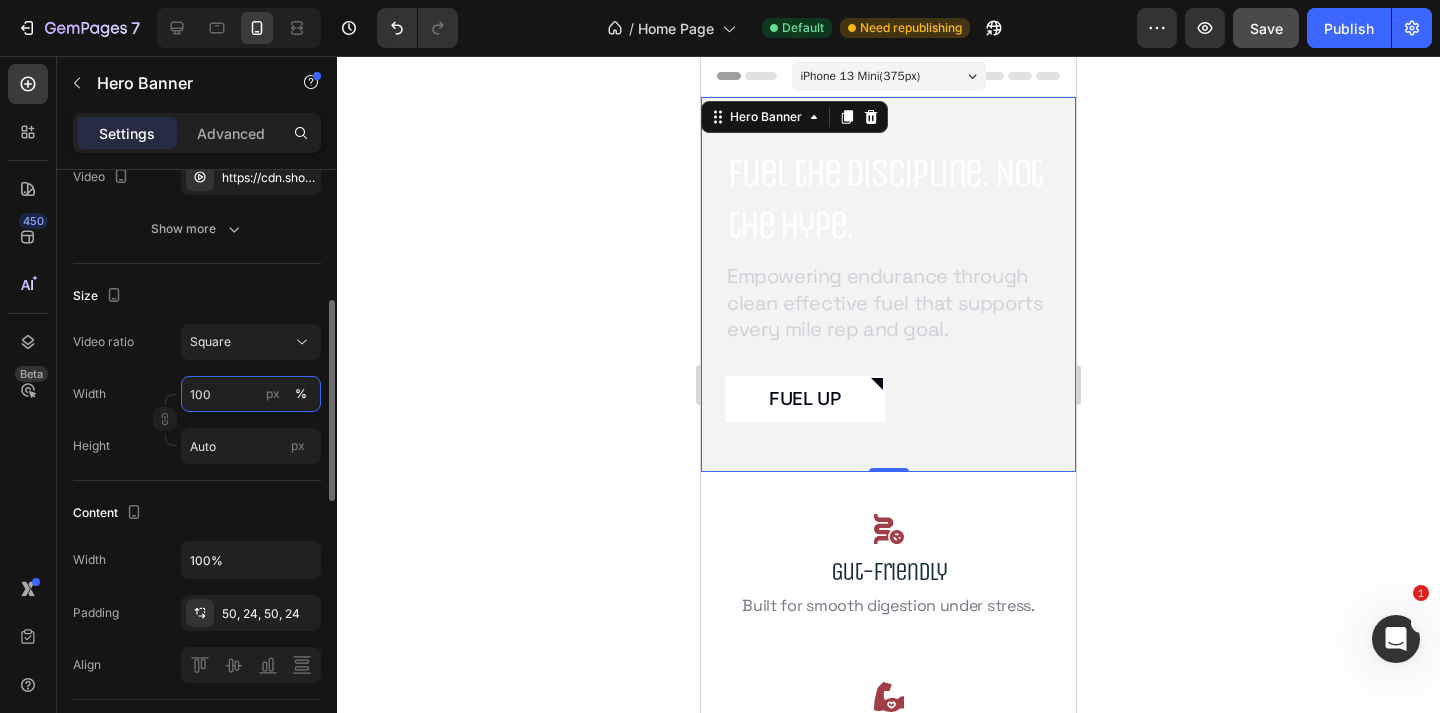 click on "100" at bounding box center [251, 394] 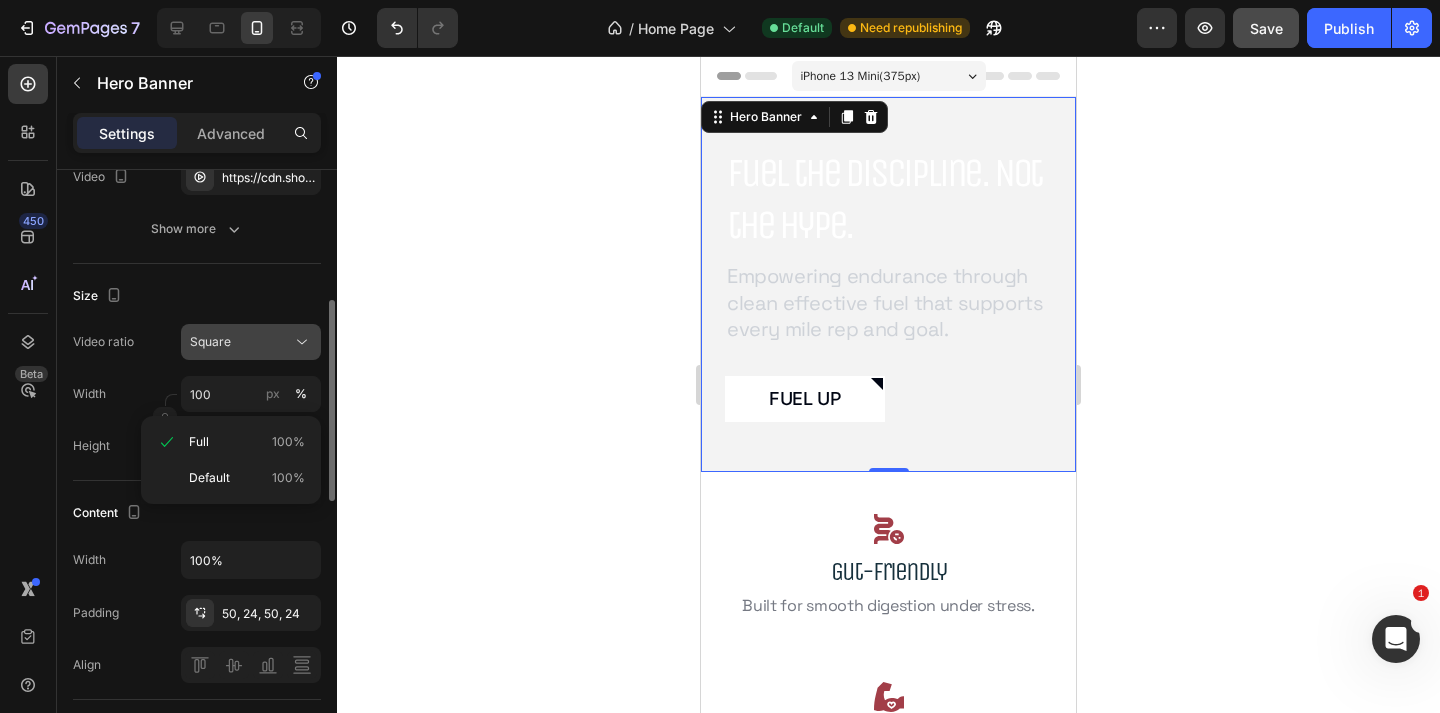 click on "Square" 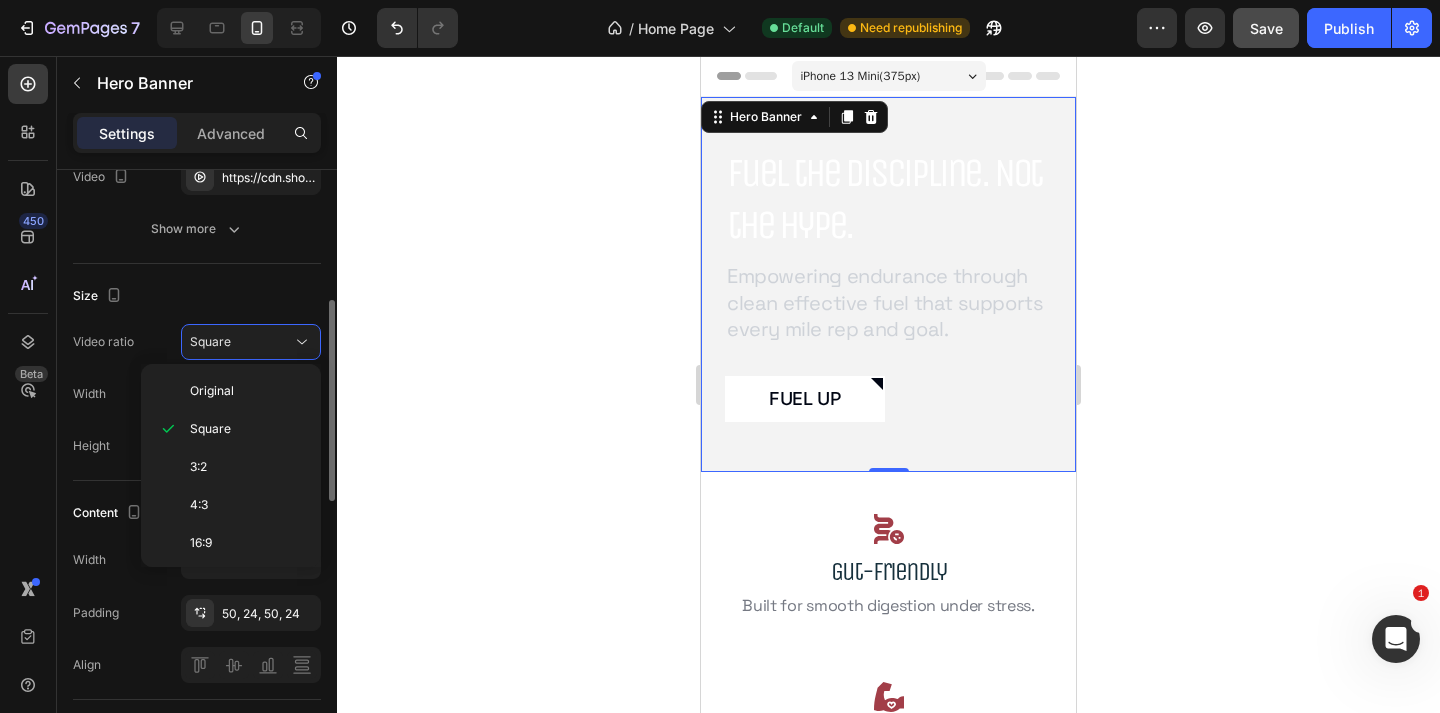 click on "Size" at bounding box center [197, 296] 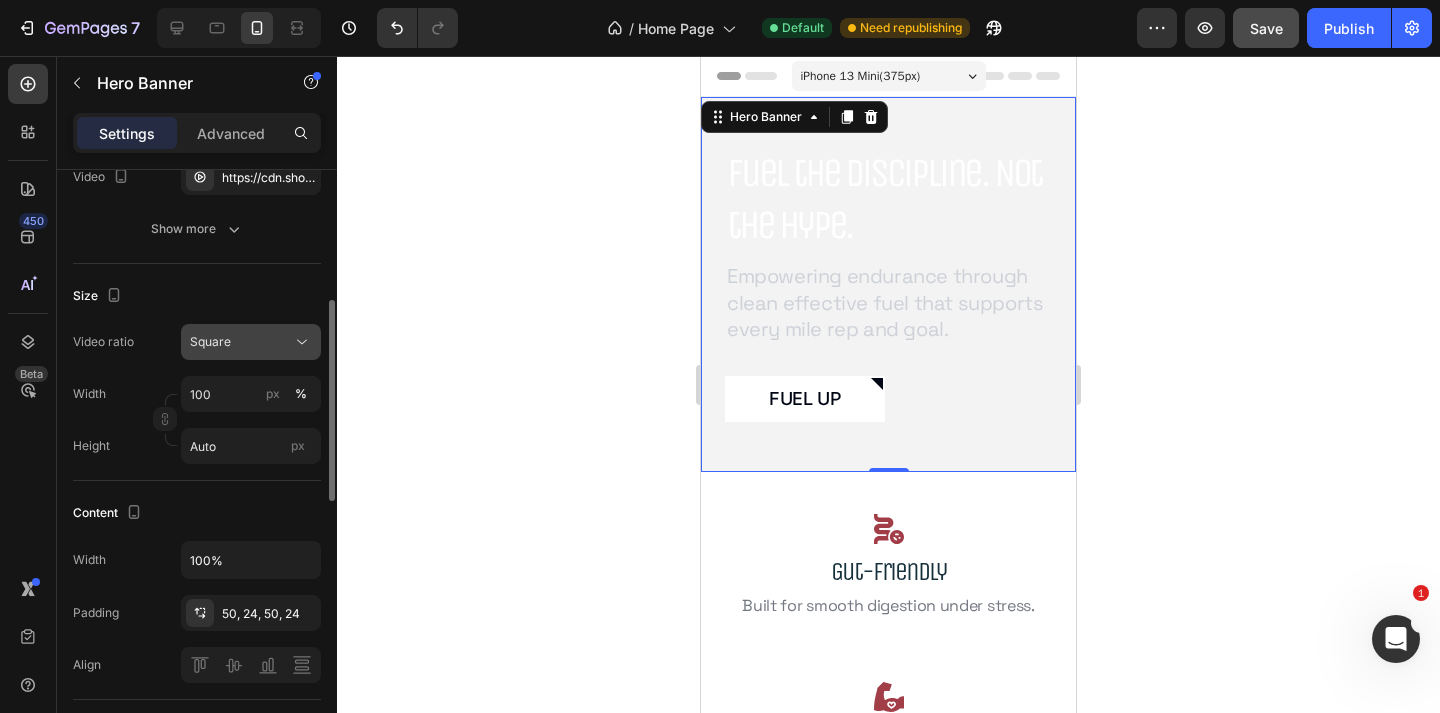 click on "Square" at bounding box center [241, 342] 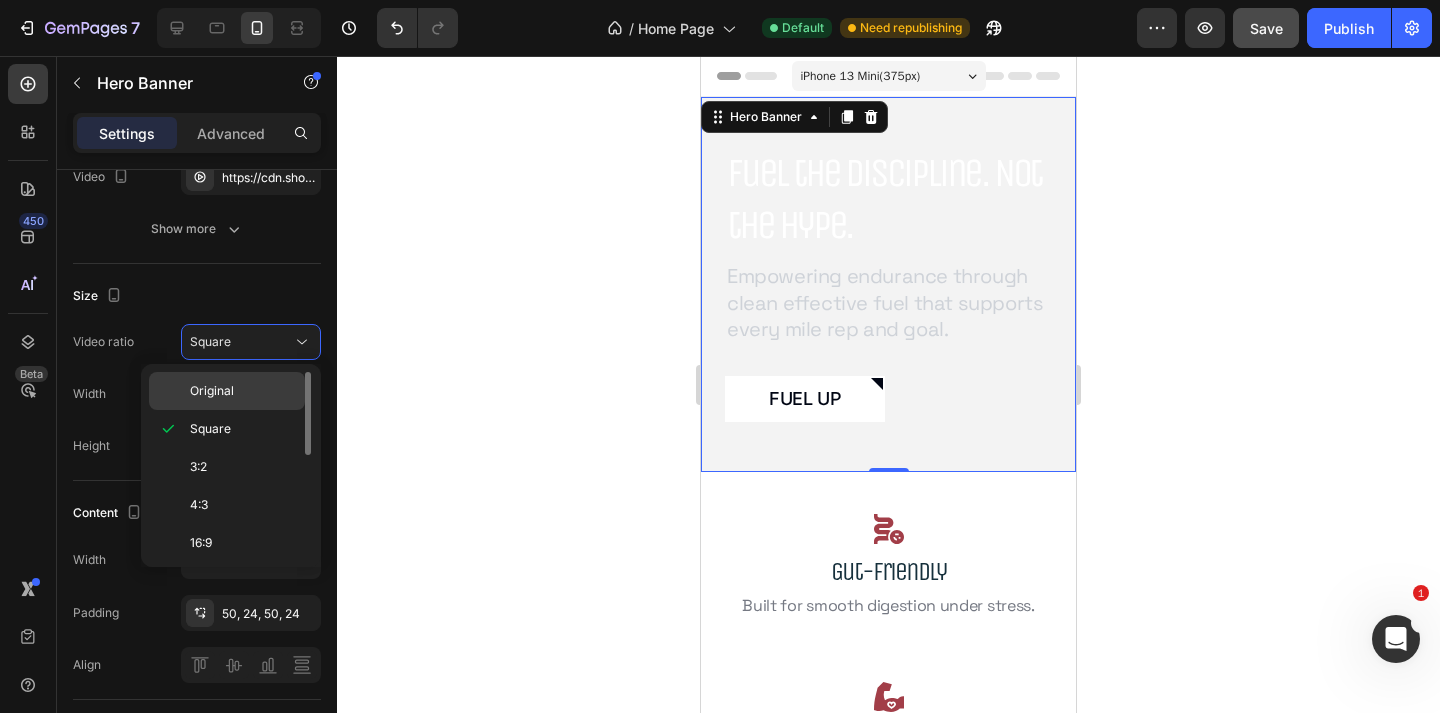 click on "Original" at bounding box center [212, 391] 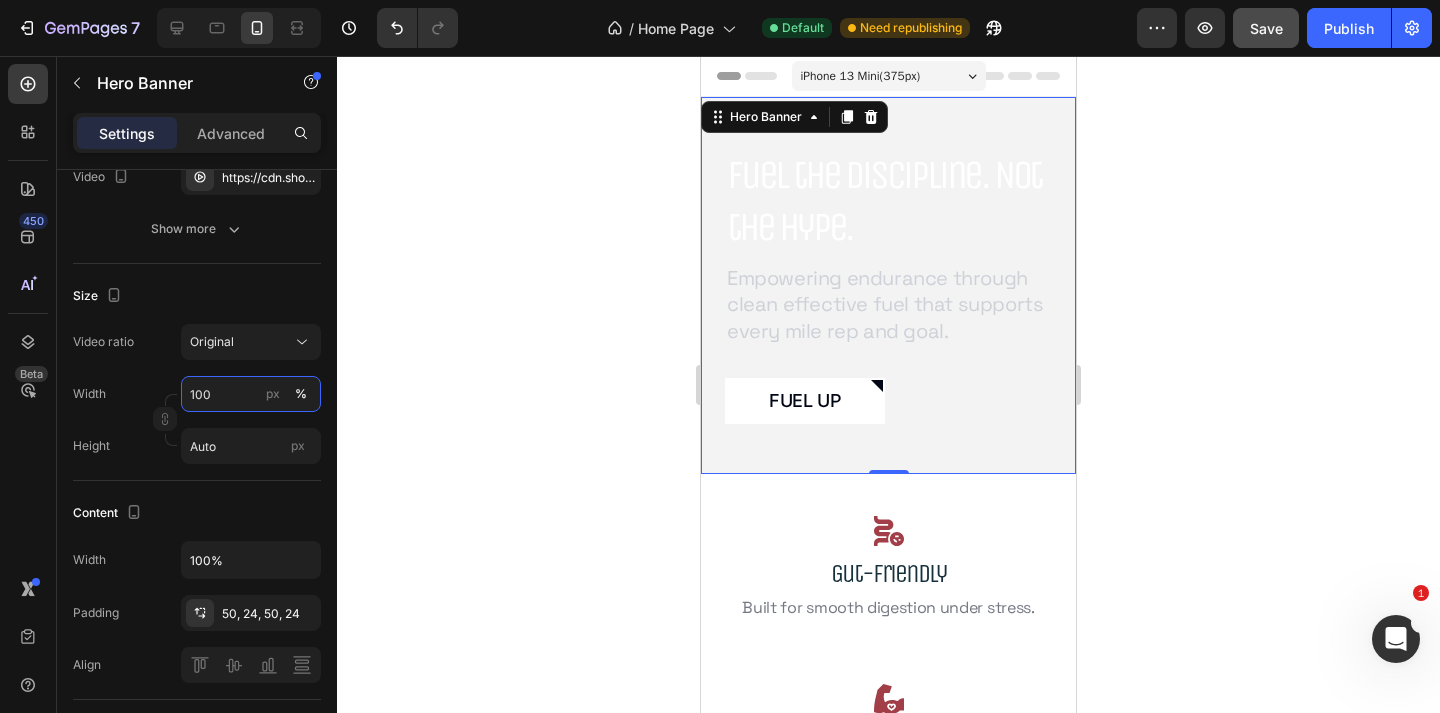 click on "100" at bounding box center (251, 394) 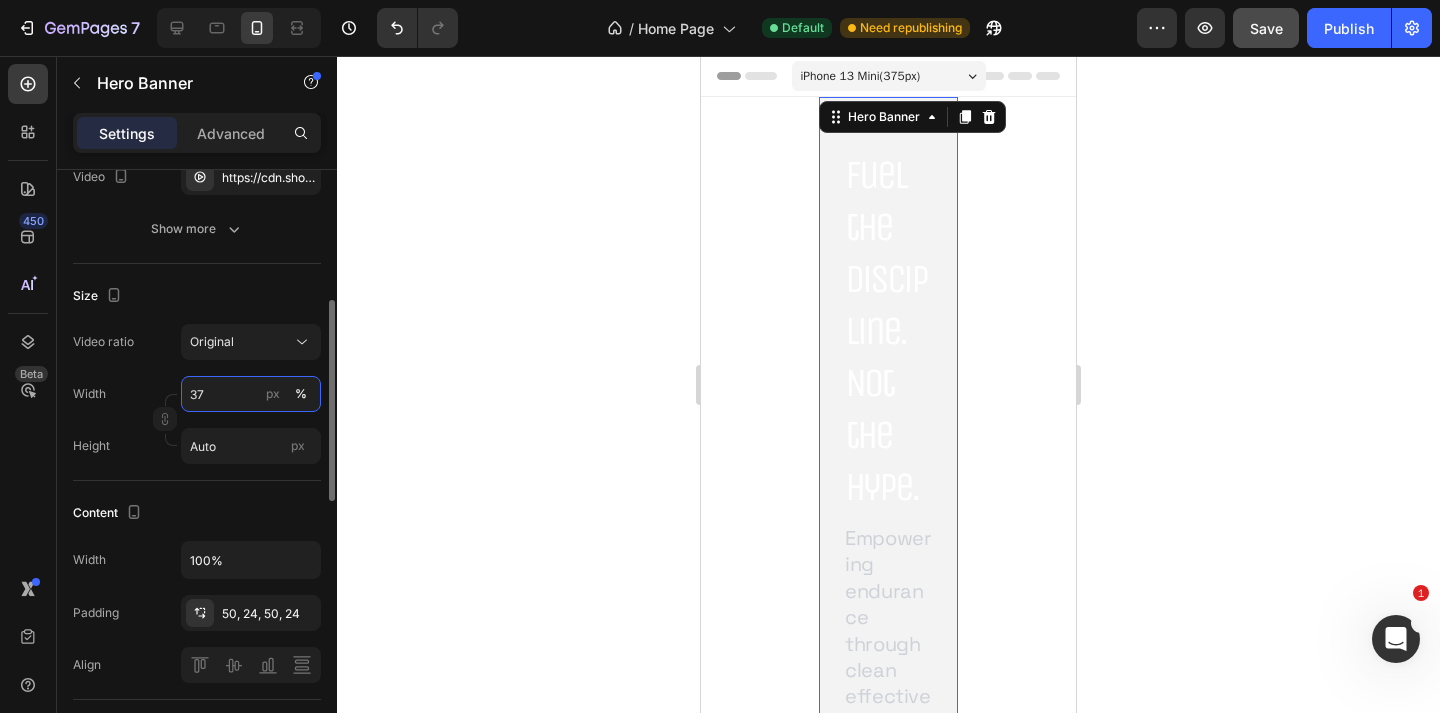 type on "375" 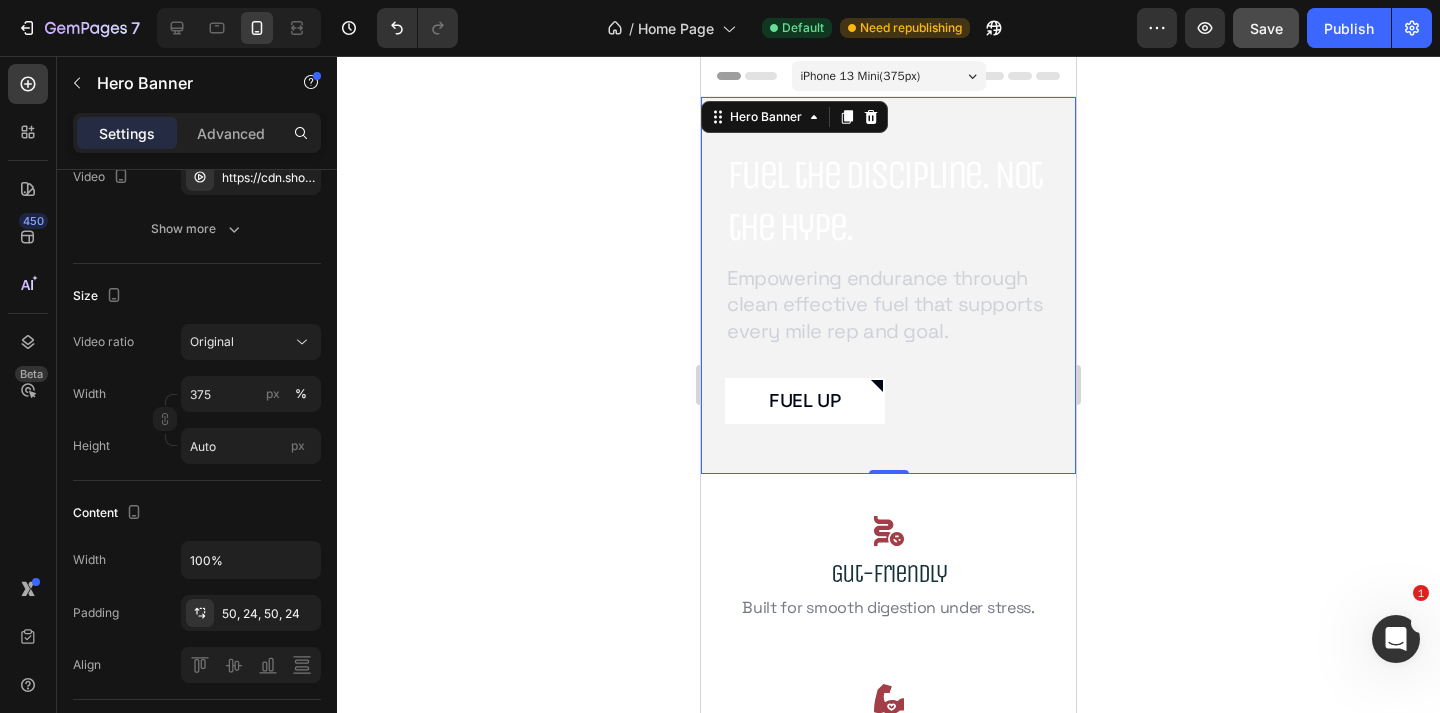 click 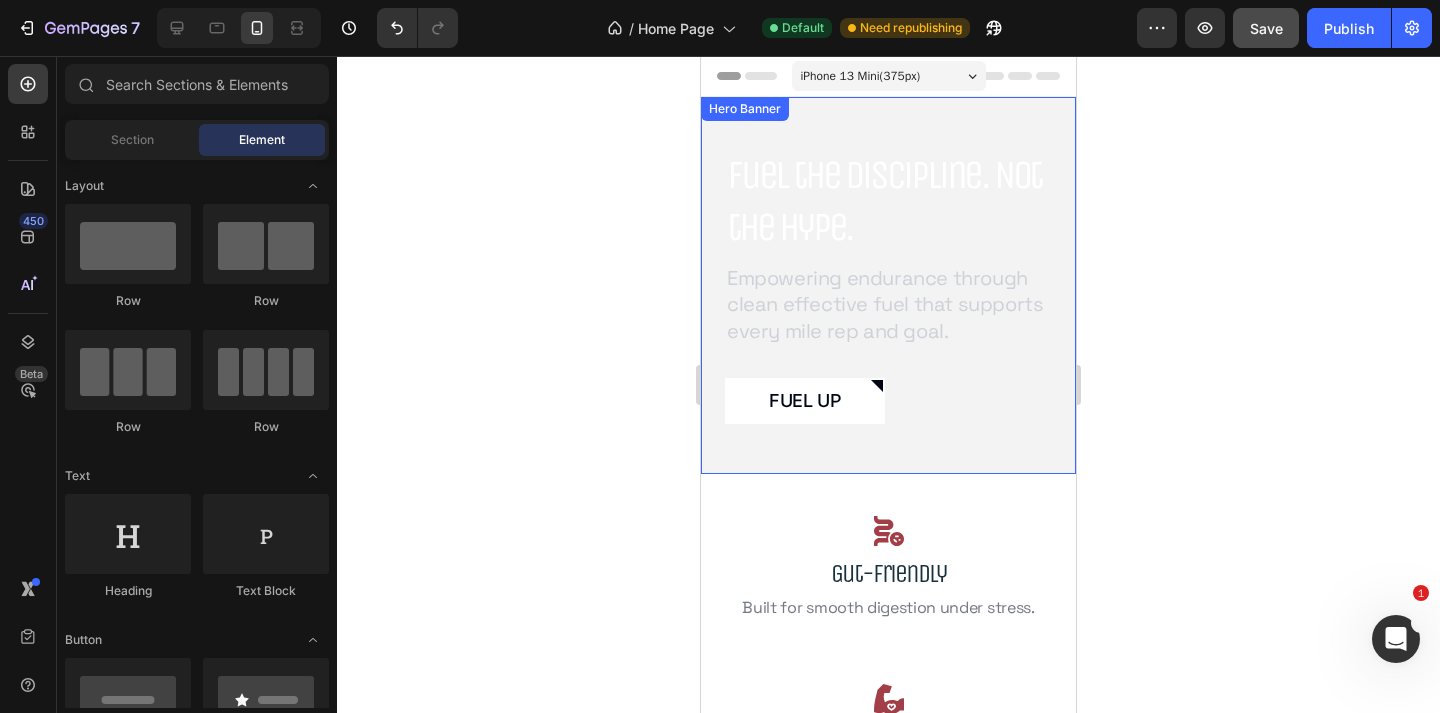 click on "Fuel the Discipline. Not the Hype. Heading Empowering endurance through clean effective fuel that supports every mile rep and goal. Text Block
Fuel Up Button" at bounding box center [888, 285] 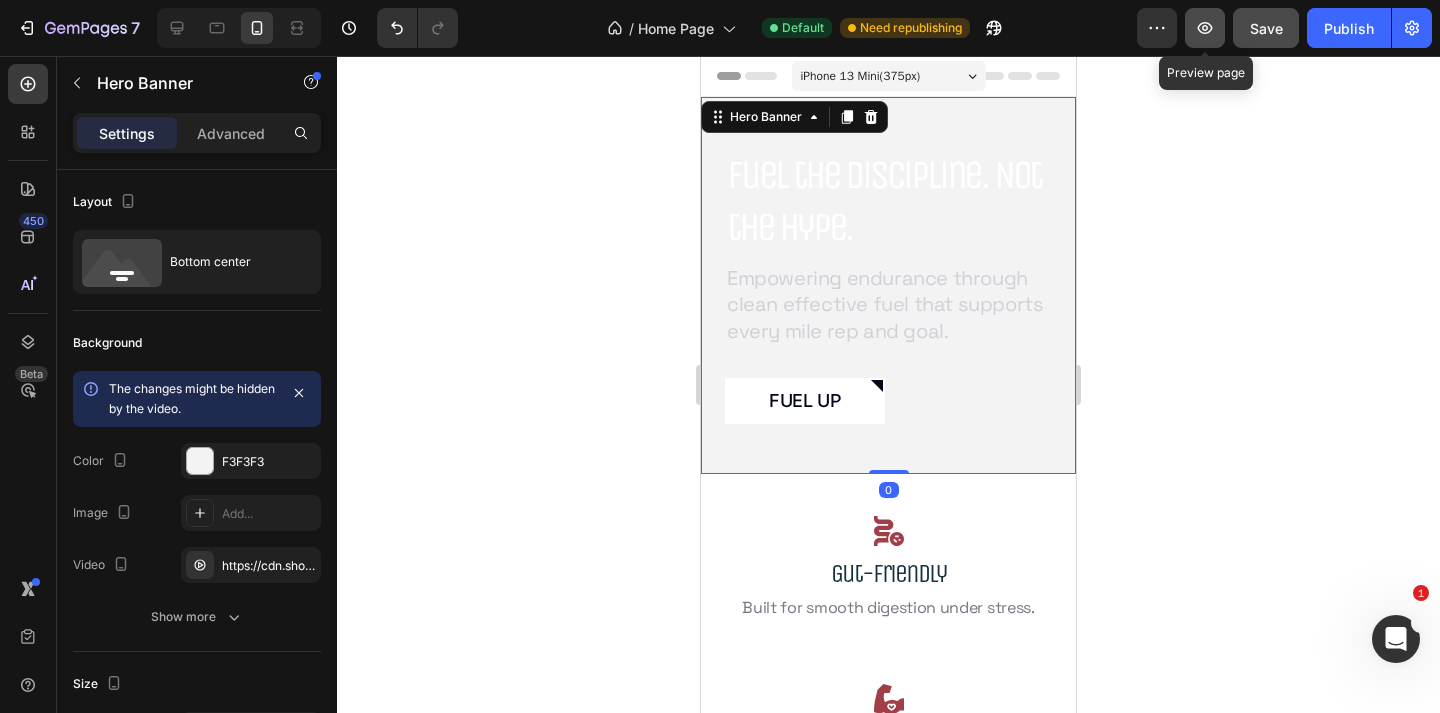 click 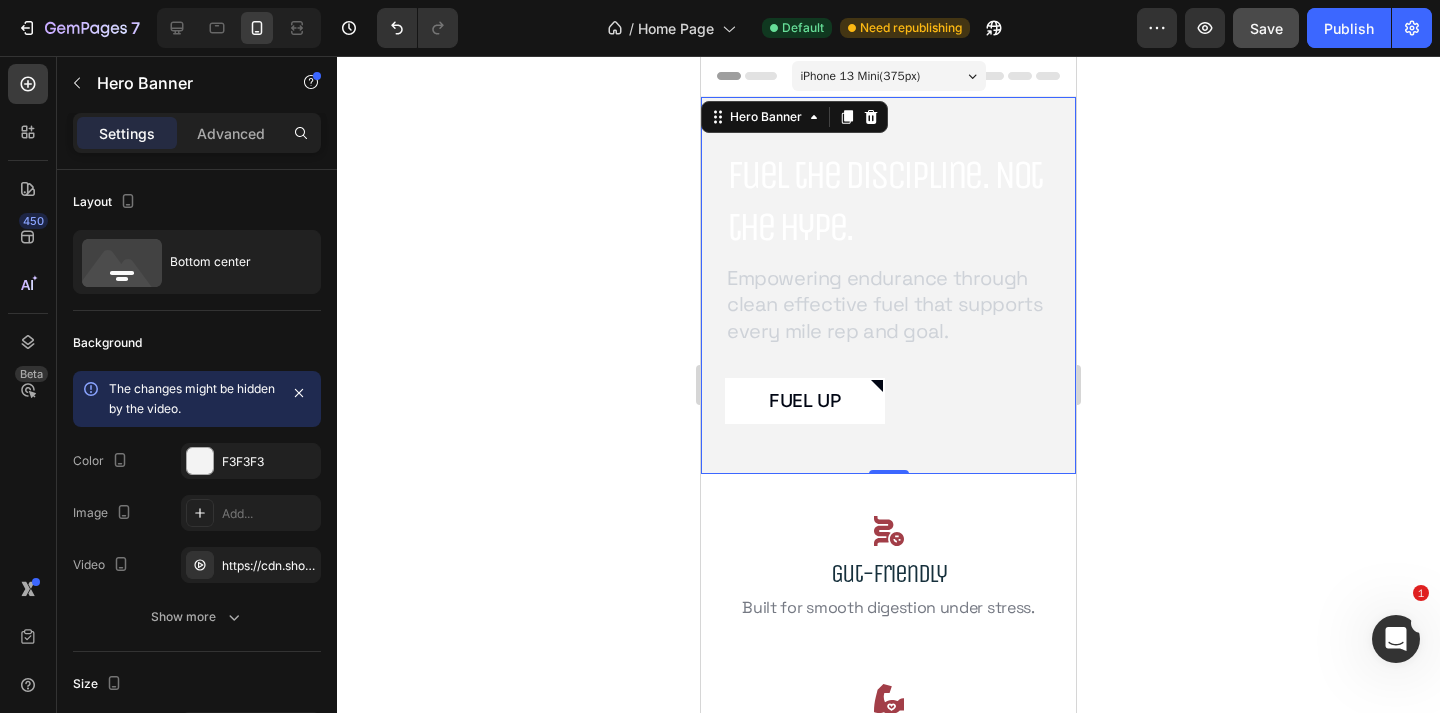 click on "Fuel the Discipline. Not the Hype. Heading Empowering endurance through clean effective fuel that supports every mile rep and goal. Text Block
Fuel Up Button" at bounding box center (888, 285) 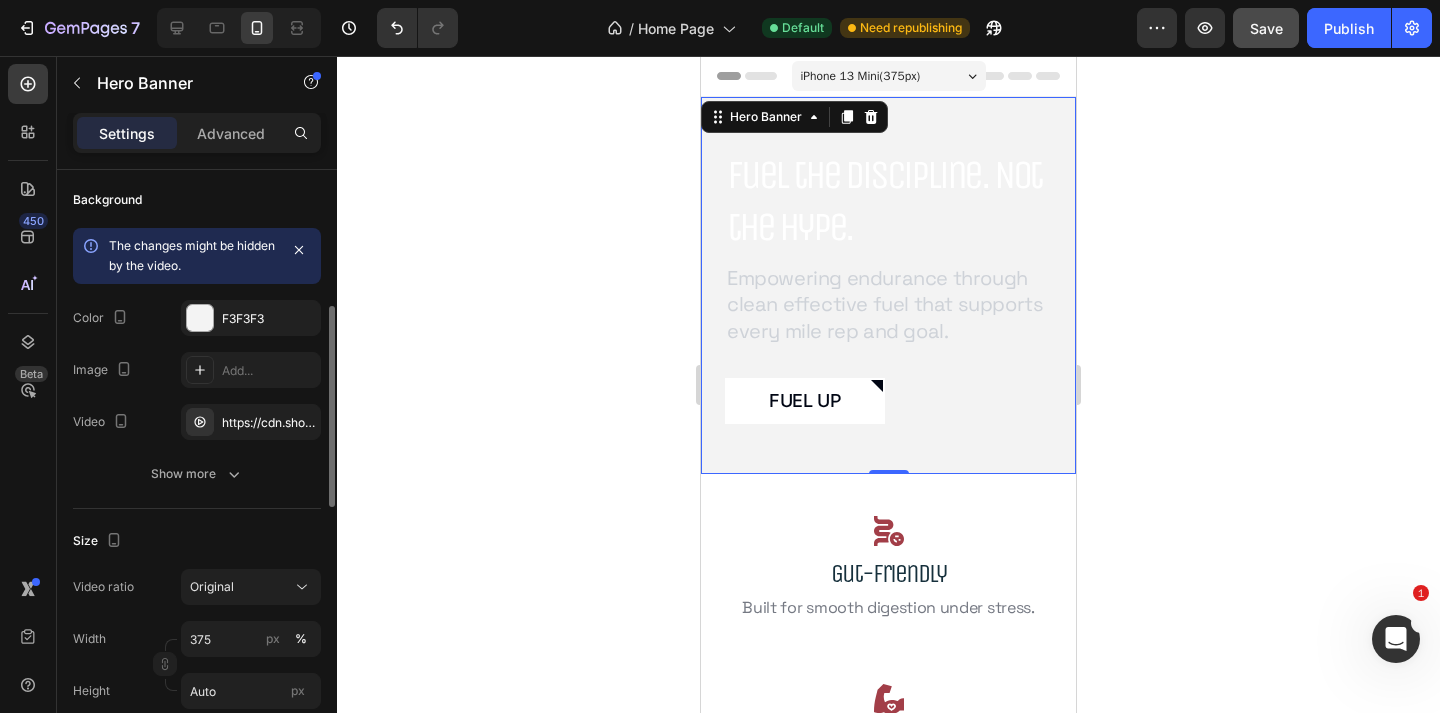 scroll, scrollTop: 232, scrollLeft: 0, axis: vertical 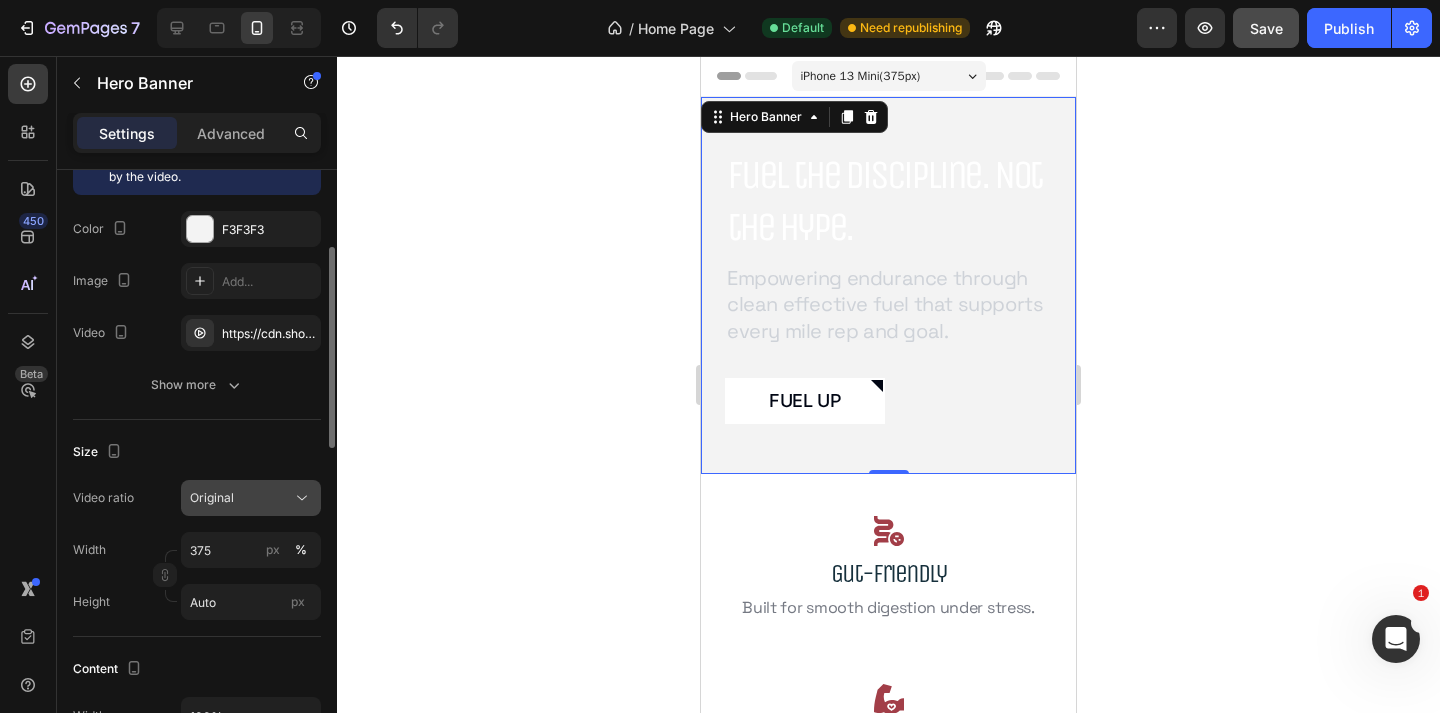 click on "Original" at bounding box center (241, 498) 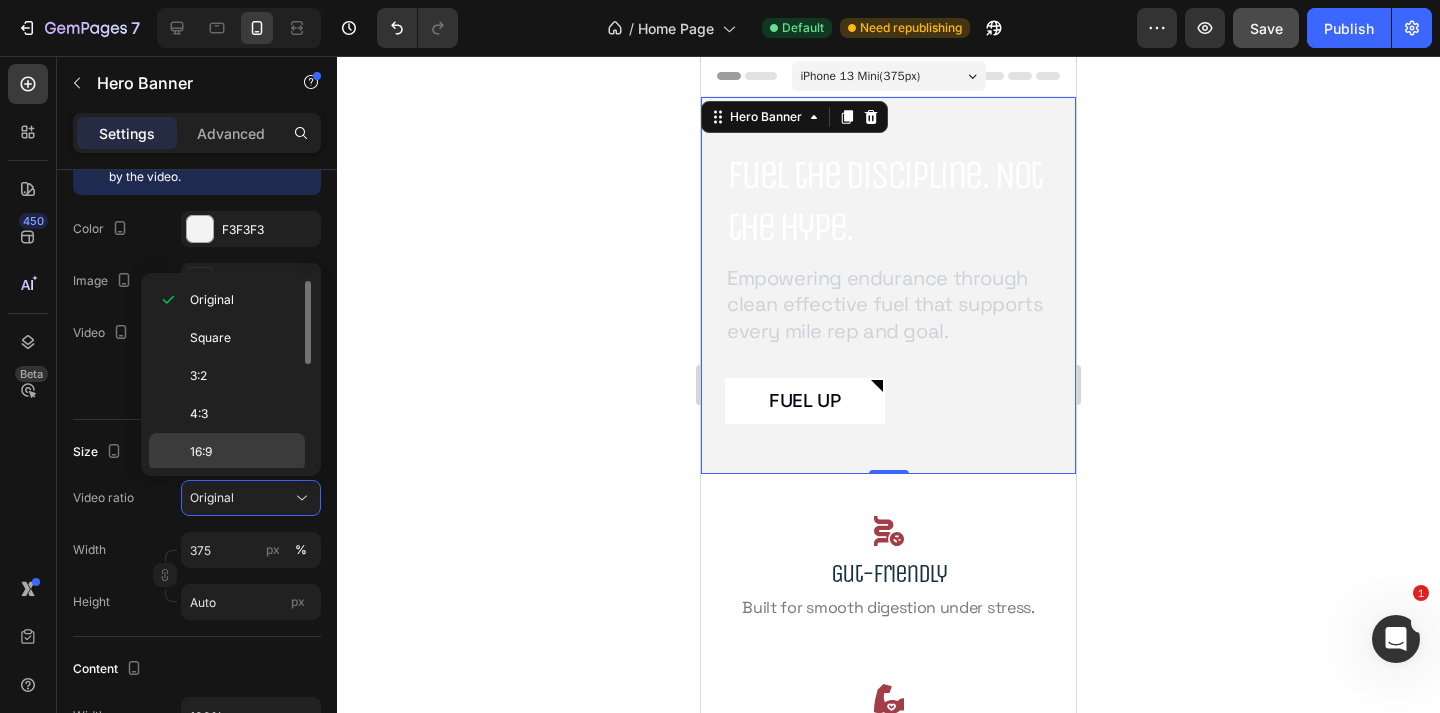 click on "16:9" at bounding box center (243, 452) 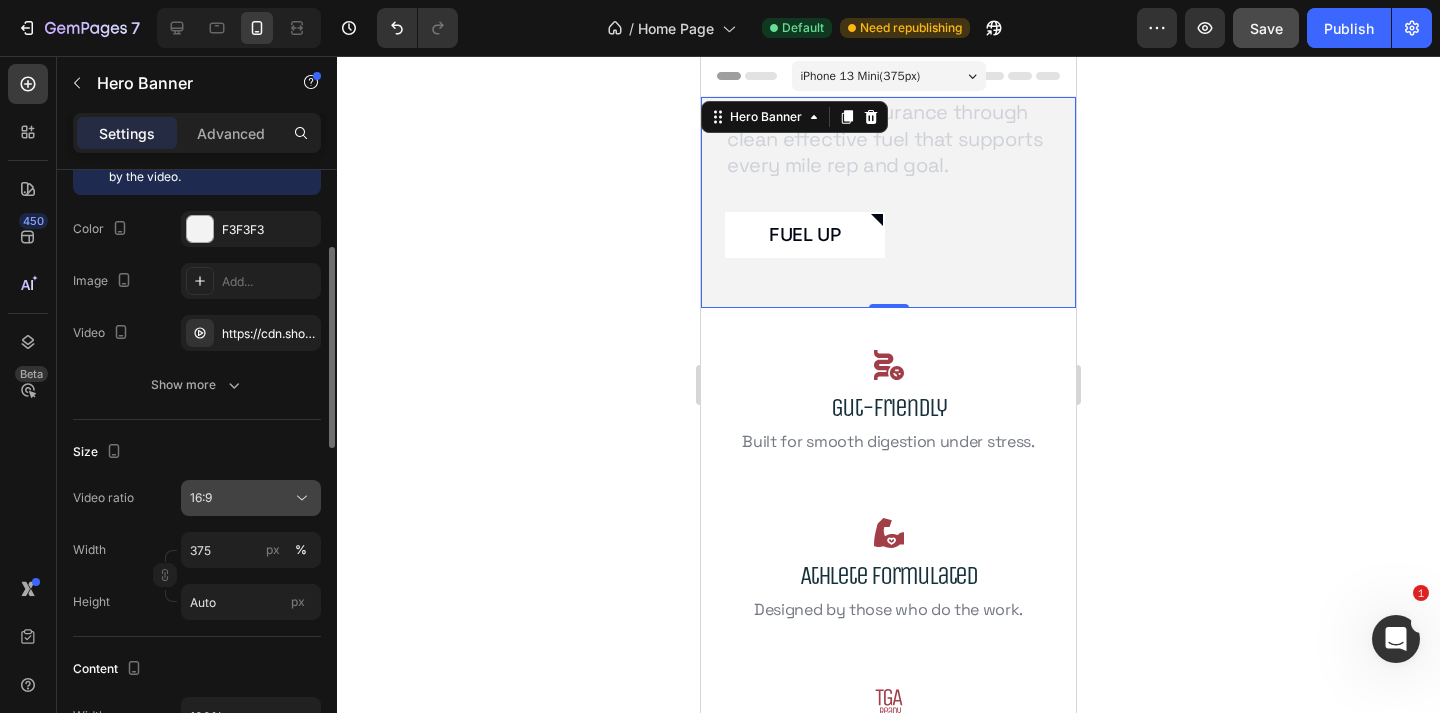 click on "16:9" at bounding box center [251, 498] 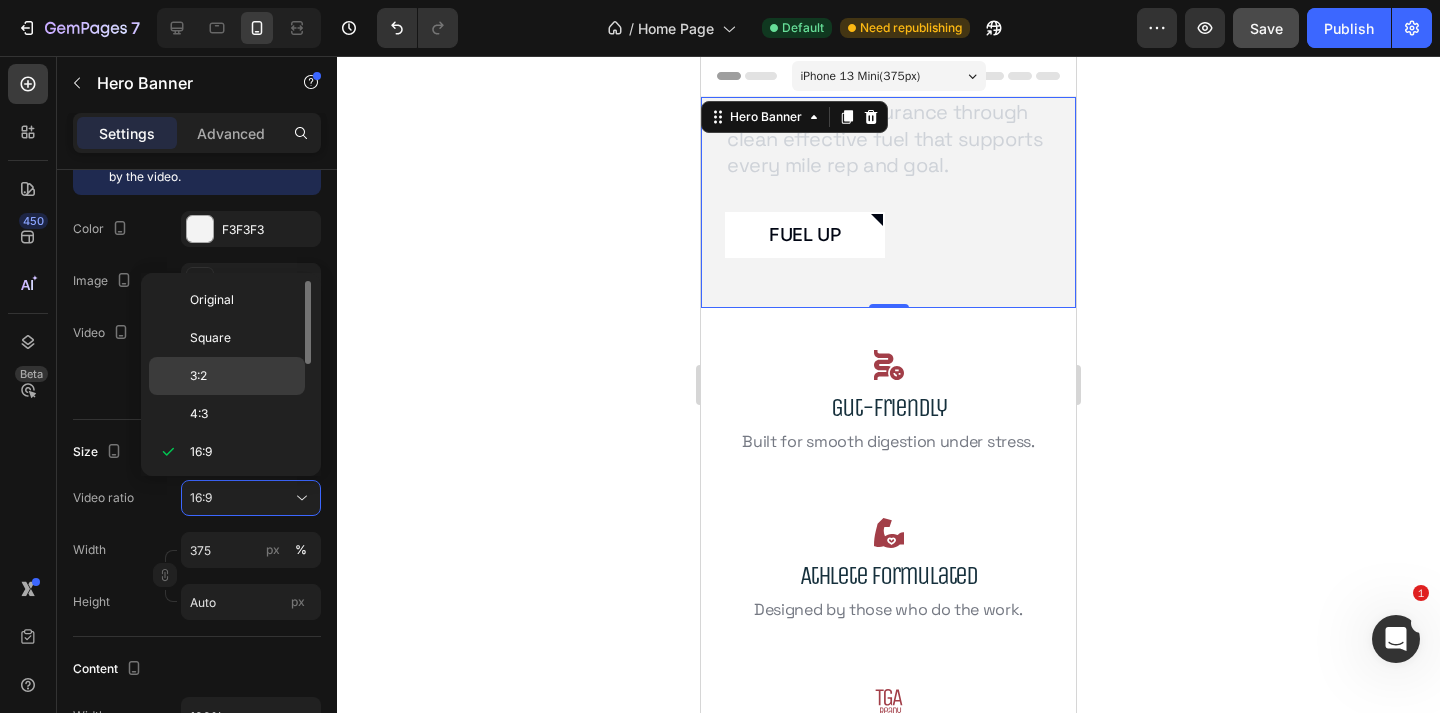 click on "3:2" 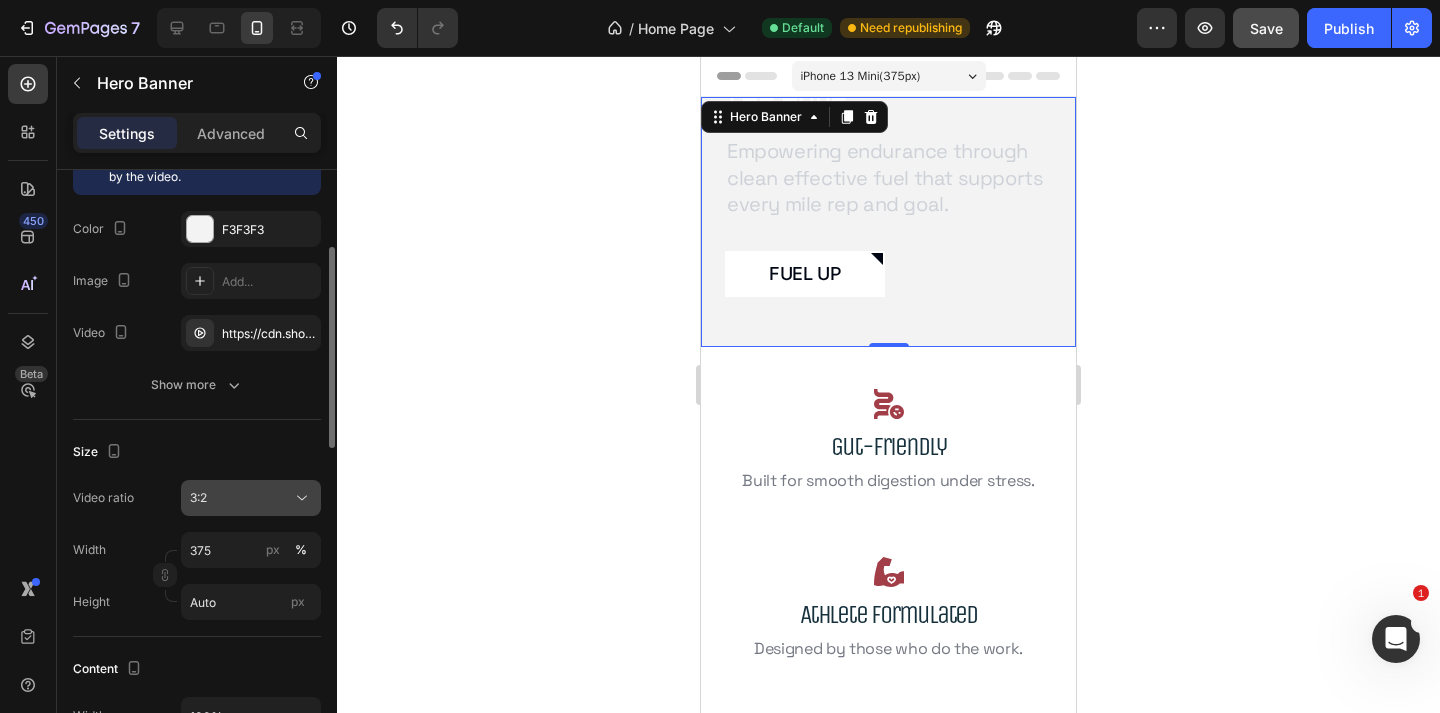 click on "3:2" at bounding box center [241, 498] 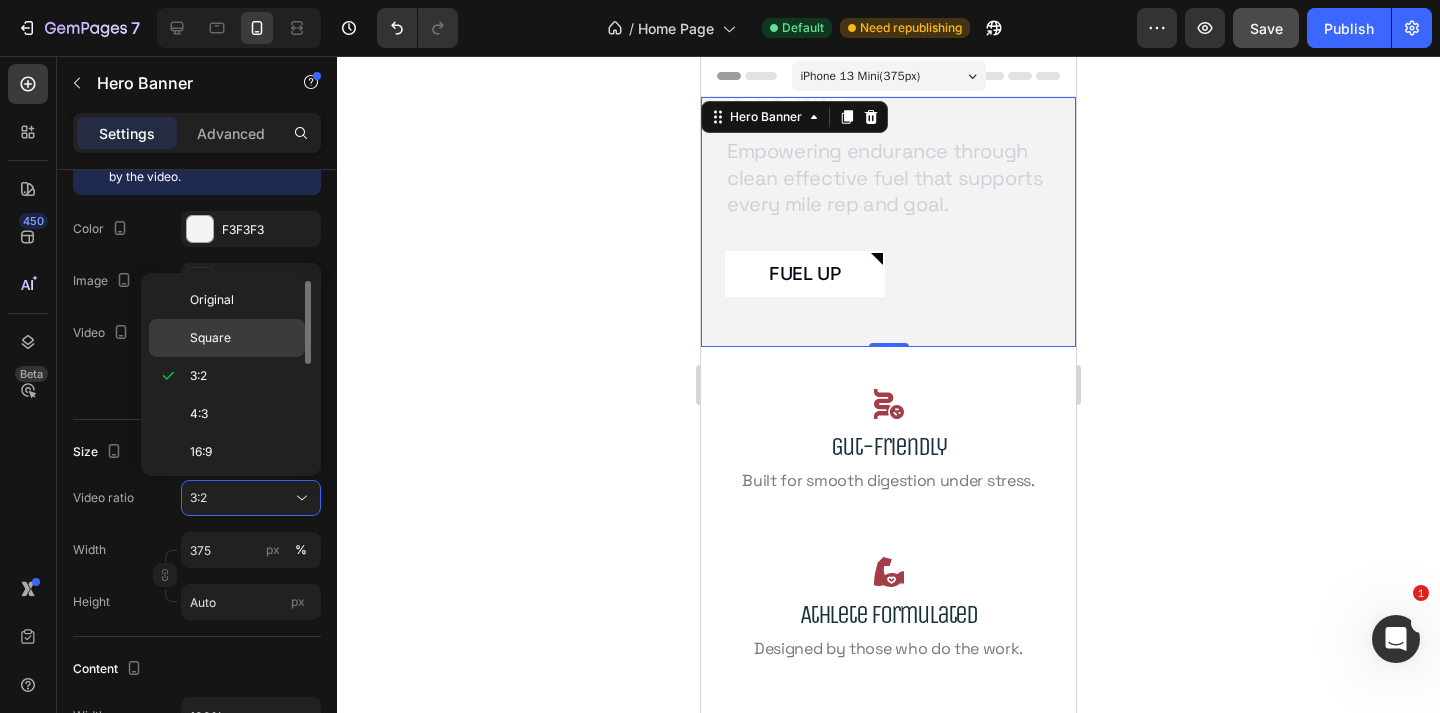 click on "Square" 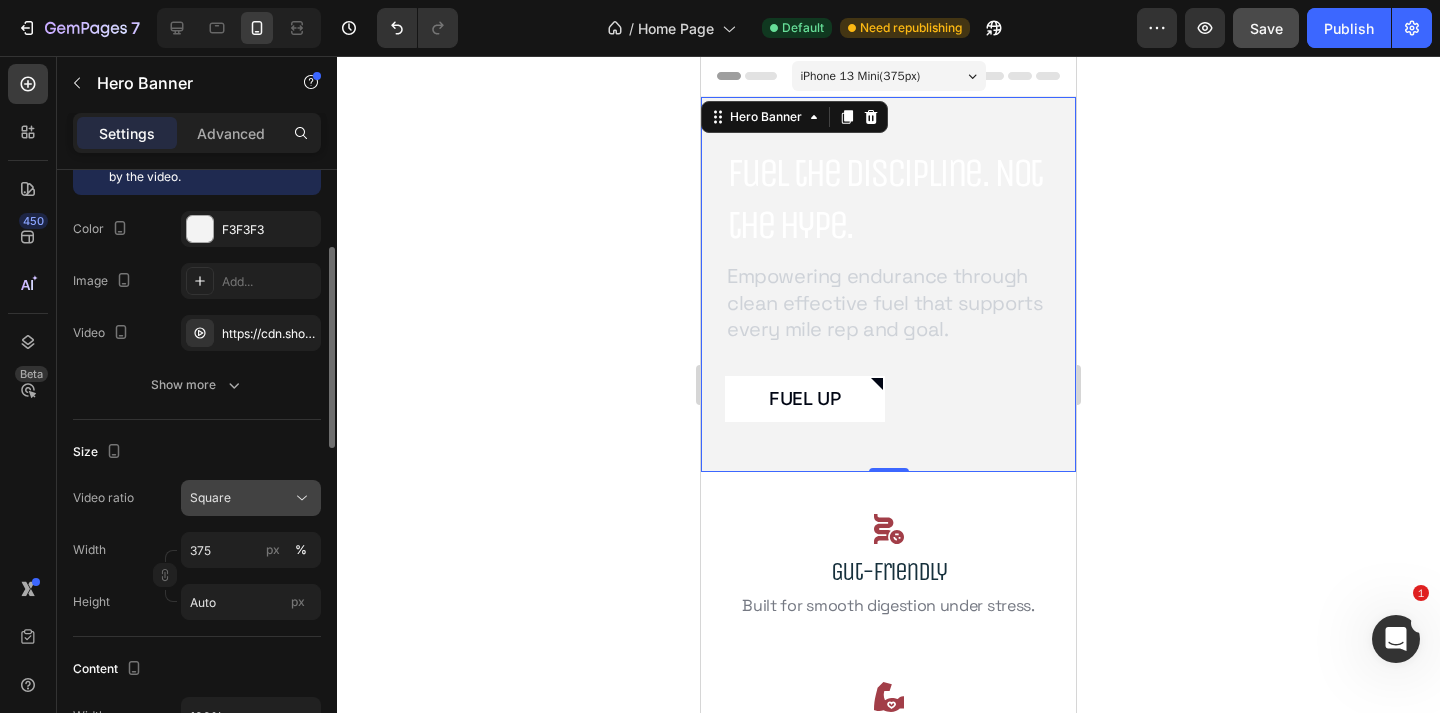 click on "Square" at bounding box center [241, 498] 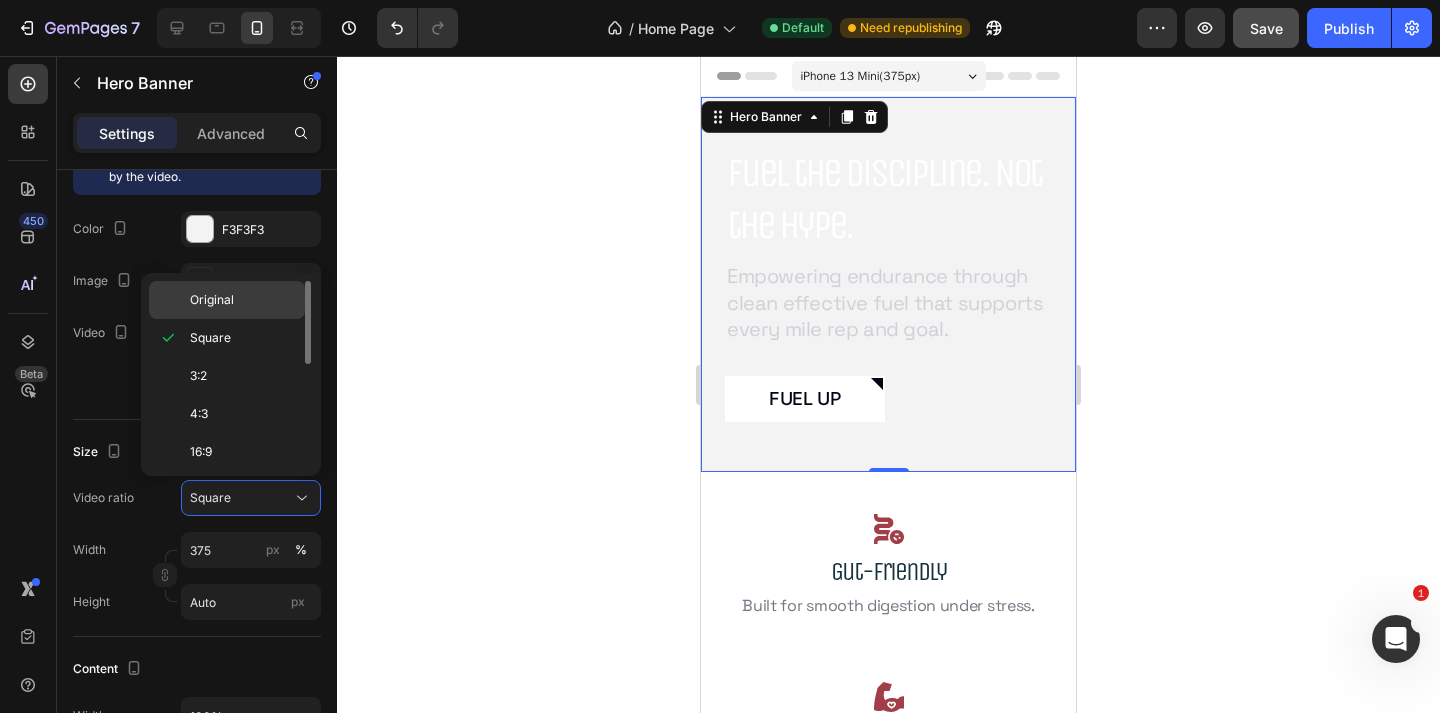 click on "Original" 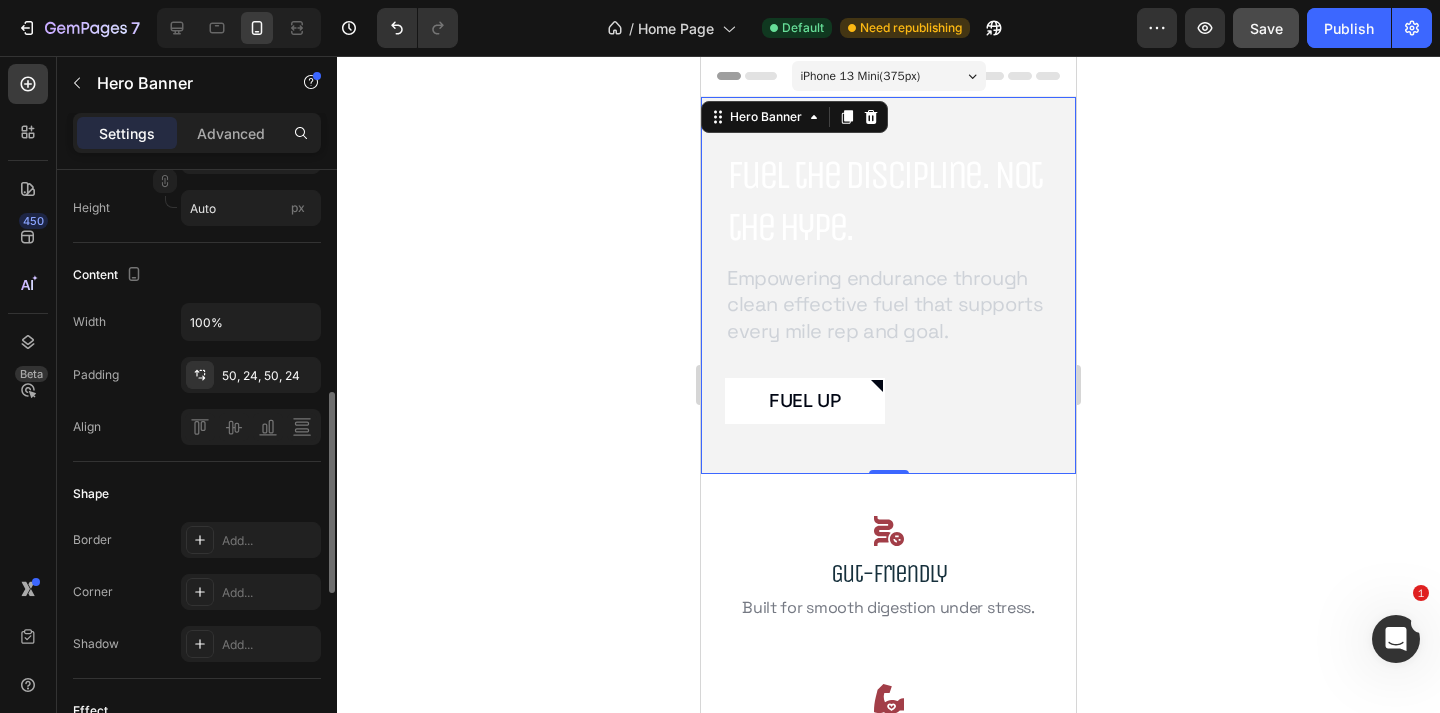scroll, scrollTop: 648, scrollLeft: 0, axis: vertical 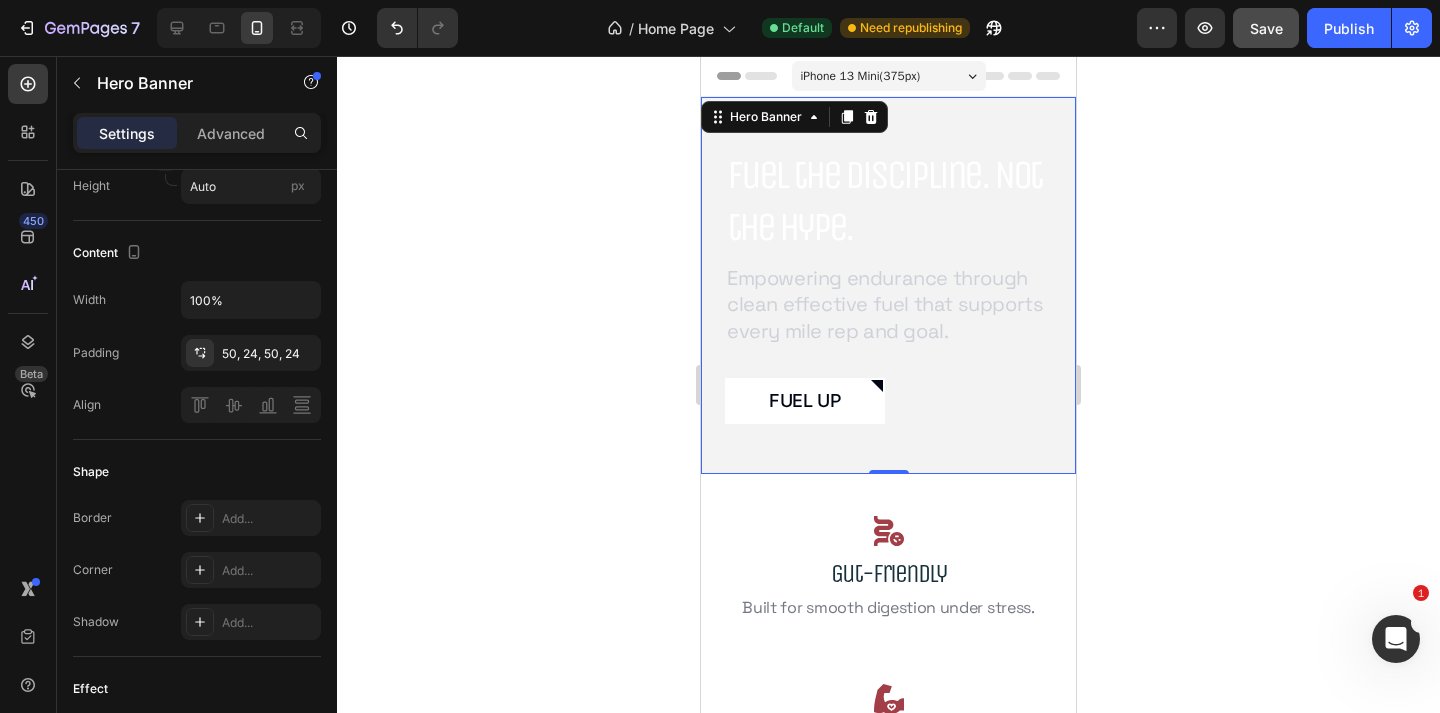 click on "Fuel the Discipline. Not the Hype. Heading Empowering endurance through clean effective fuel that supports every mile rep and goal. Text Block
Fuel Up Button" at bounding box center [888, 285] 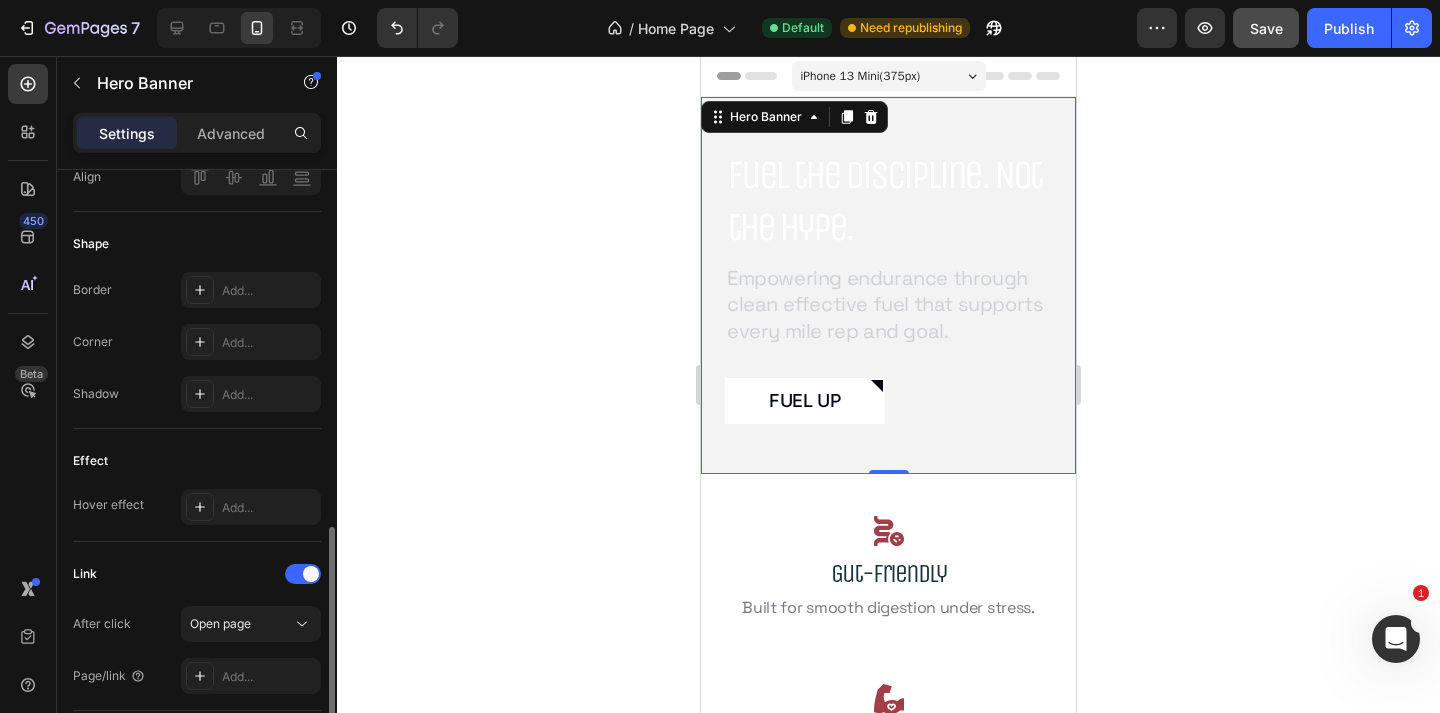 scroll, scrollTop: 1187, scrollLeft: 0, axis: vertical 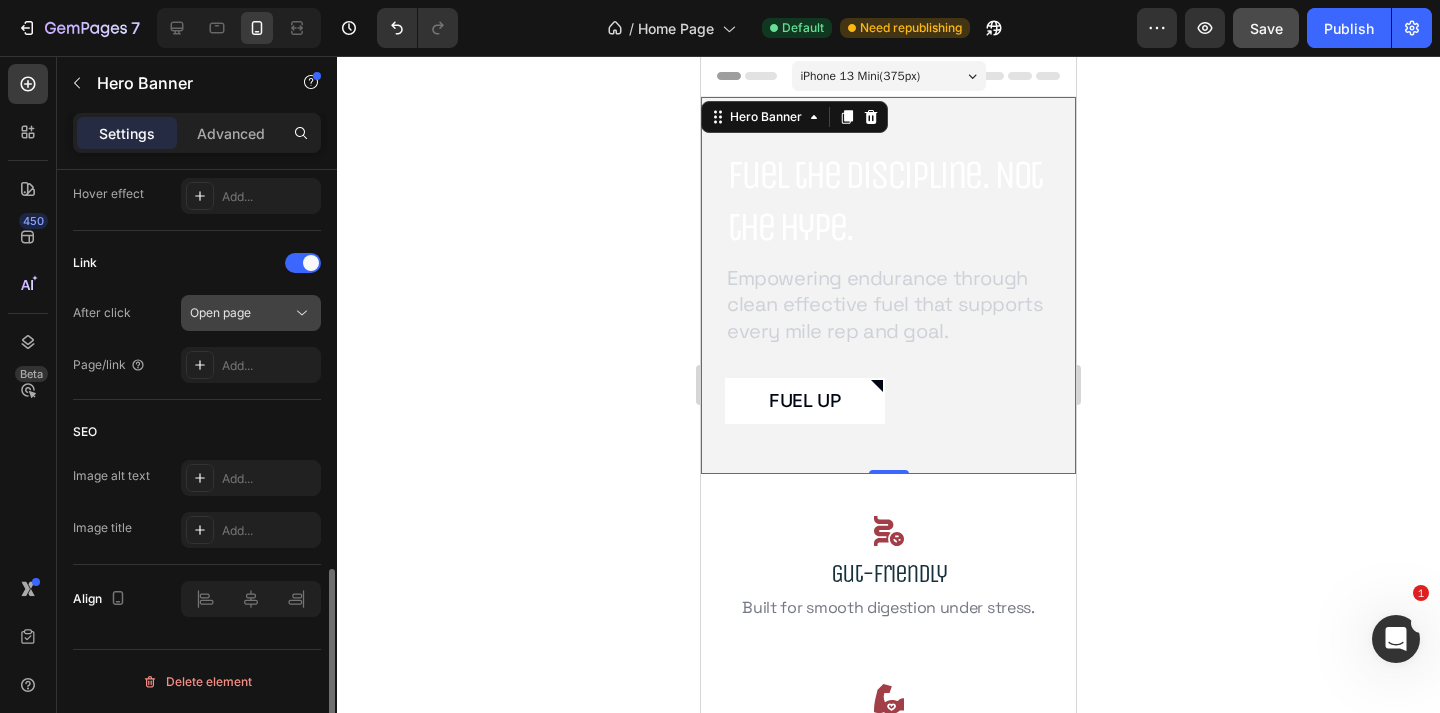 click on "Open page" 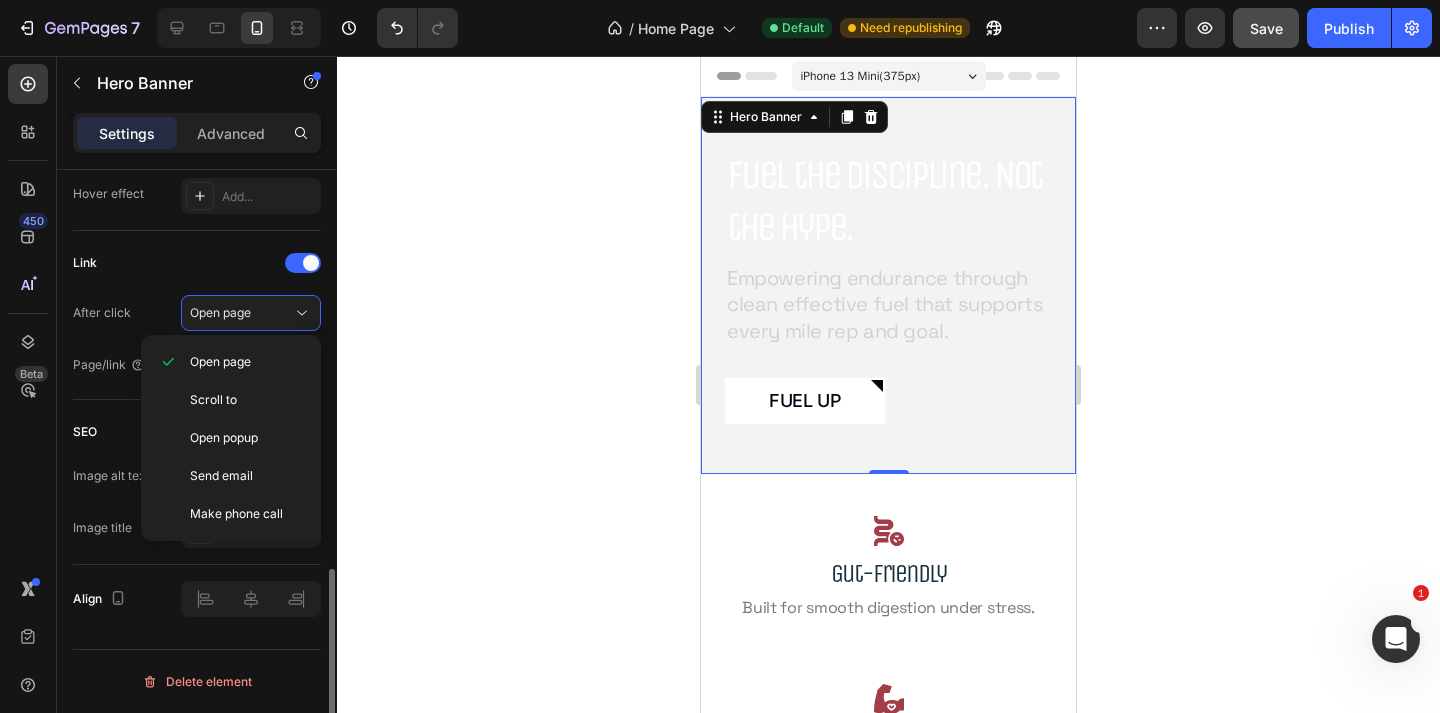 click on "Link" at bounding box center [197, 263] 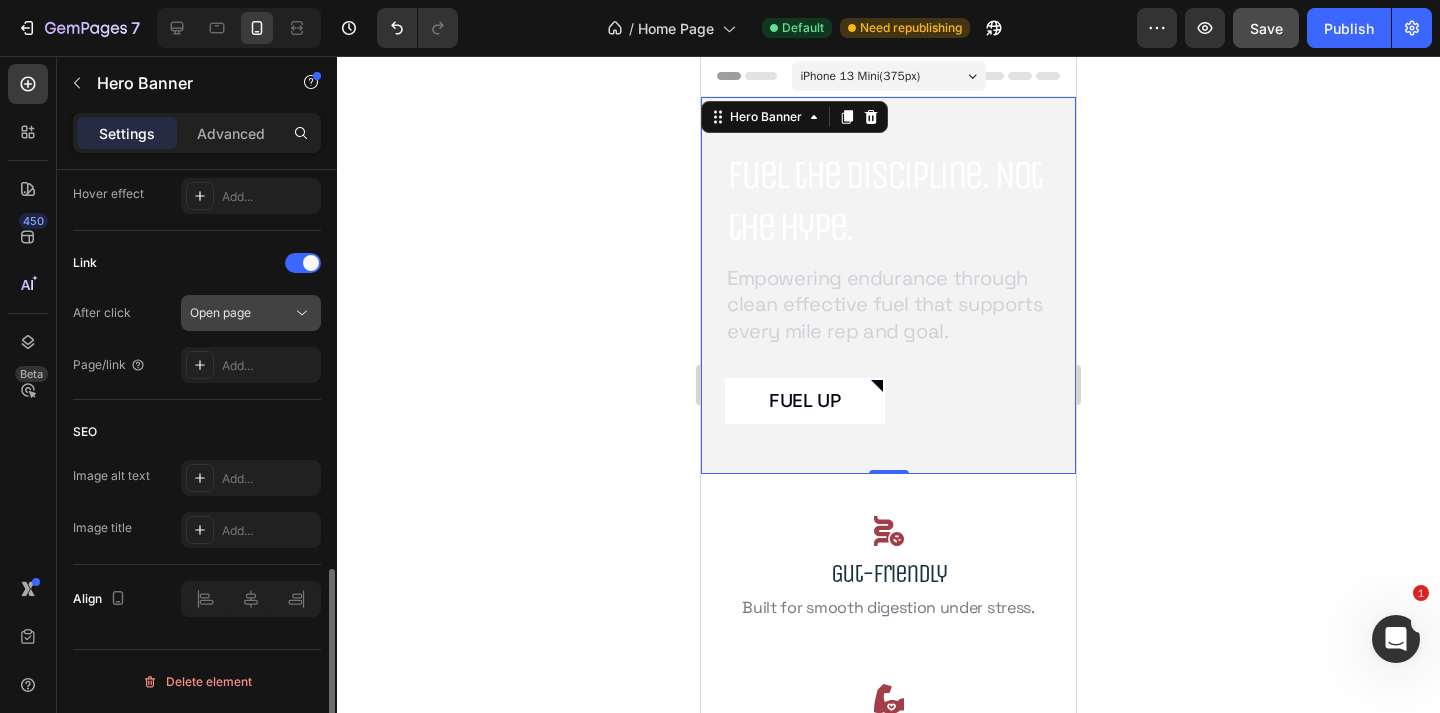 click on "Open page" at bounding box center [241, 313] 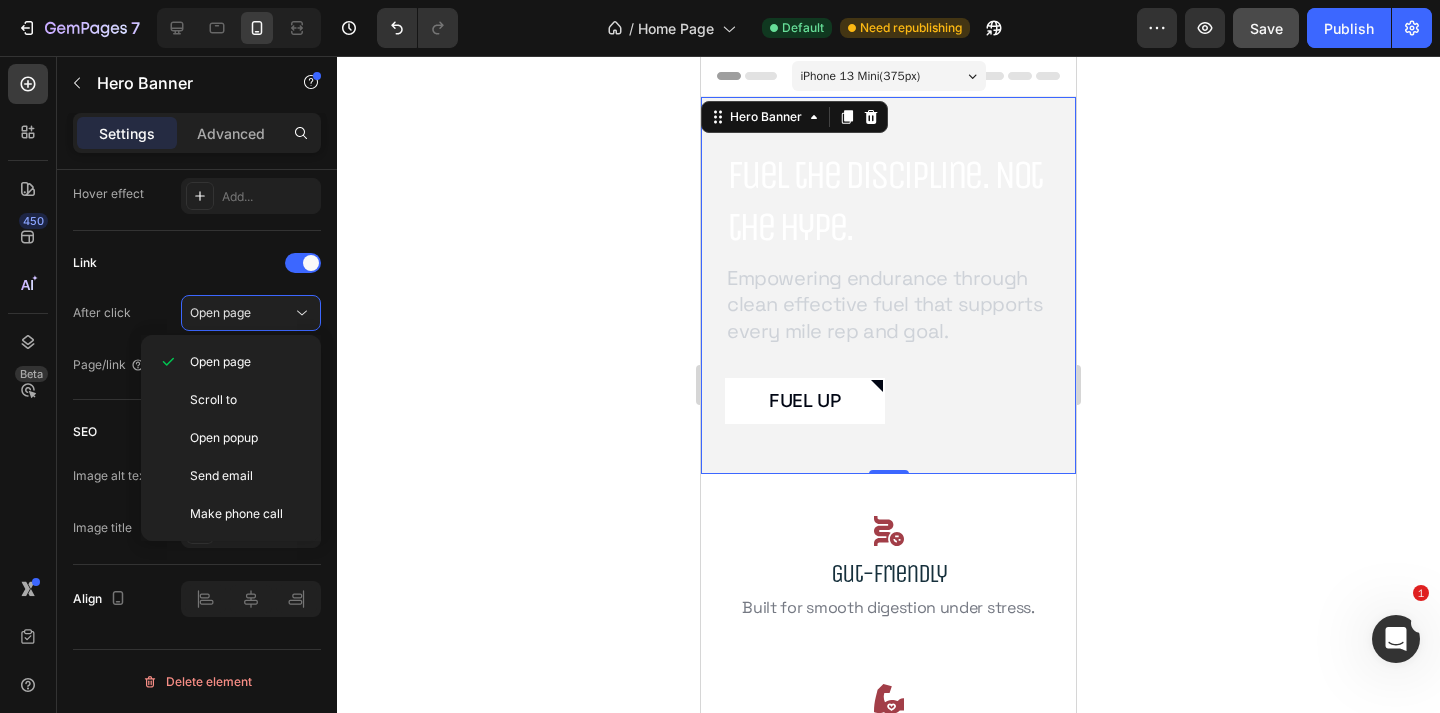 click on "Fuel the Discipline. Not the Hype. Heading Empowering endurance through clean effective fuel that supports every mile rep and goal. Text Block
Fuel Up Button" at bounding box center (888, 285) 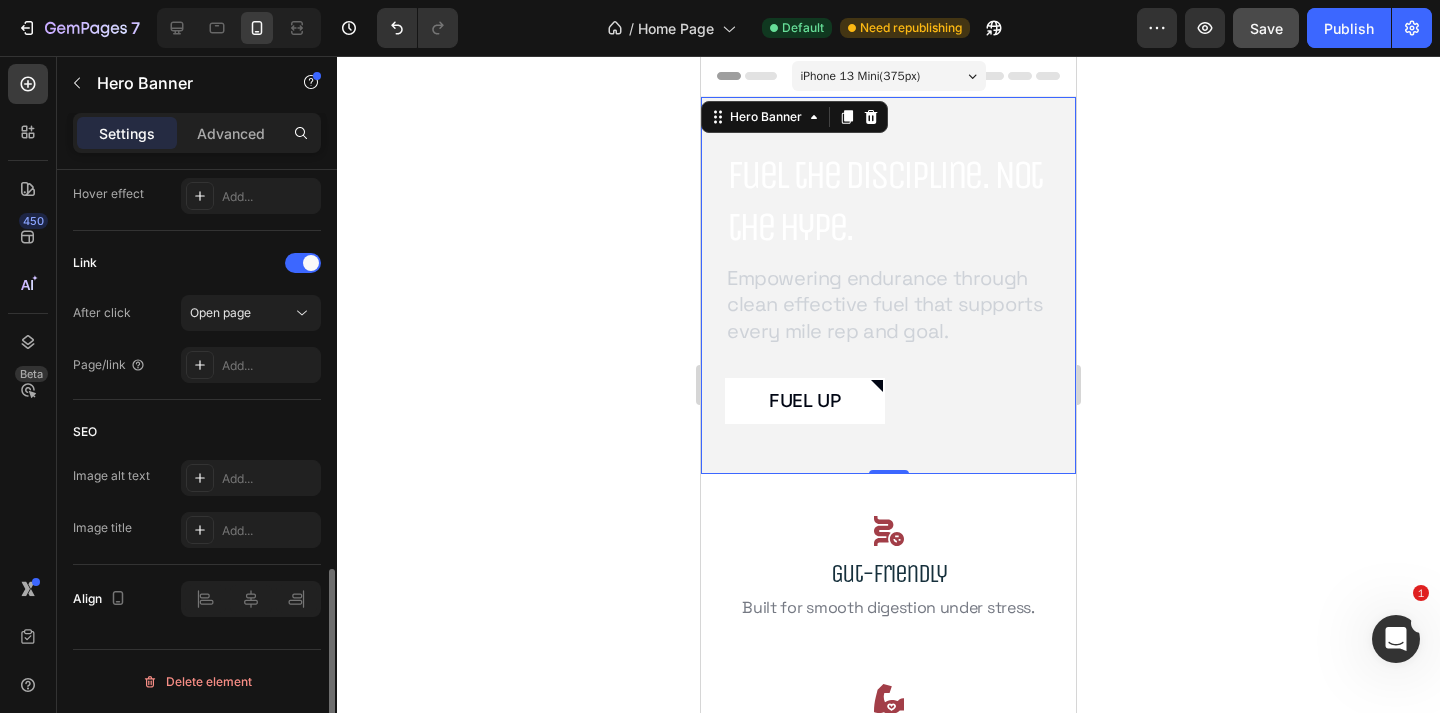 click on "After click Open page Page/link Add..." at bounding box center (197, 339) 